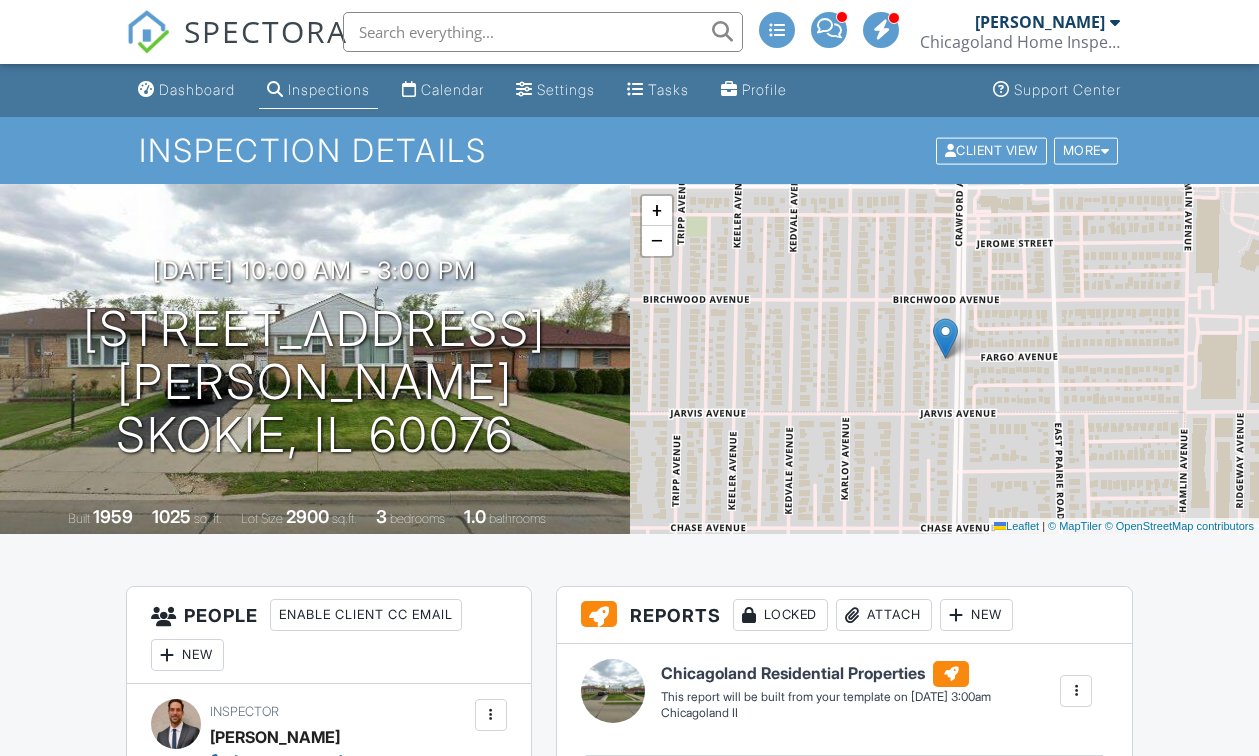 scroll, scrollTop: 0, scrollLeft: 0, axis: both 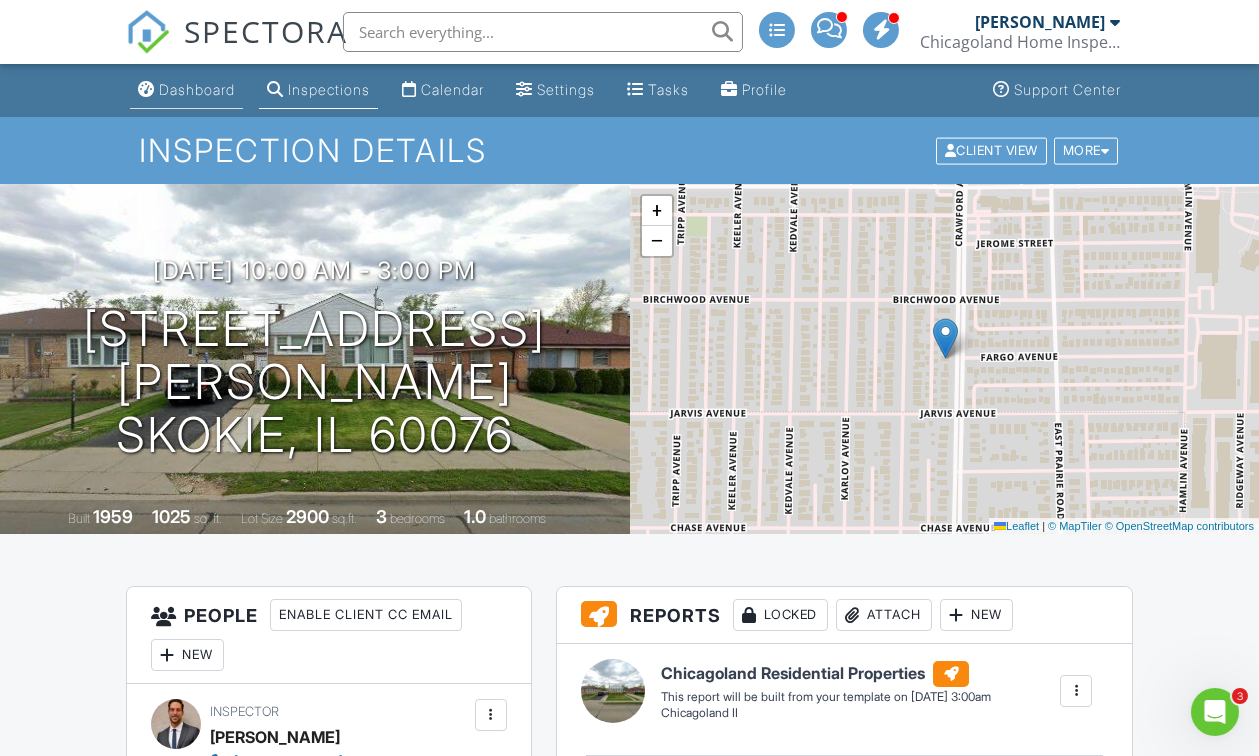 click on "Dashboard" at bounding box center [197, 89] 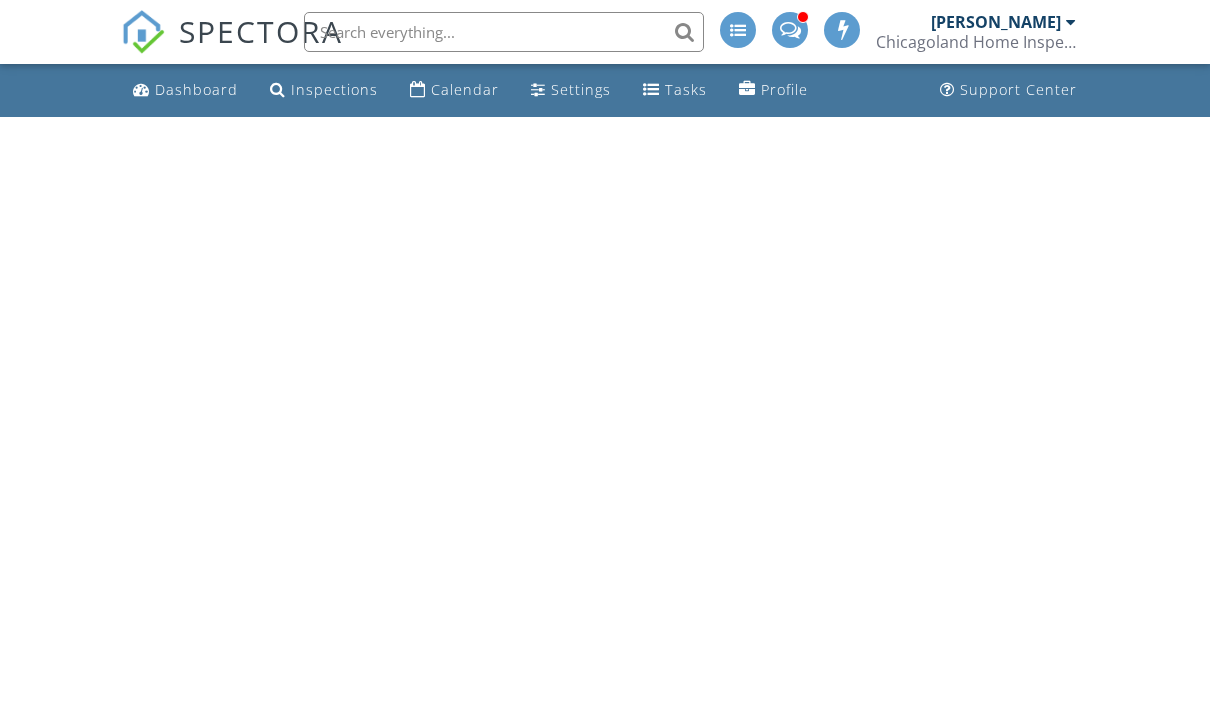 scroll, scrollTop: 0, scrollLeft: 0, axis: both 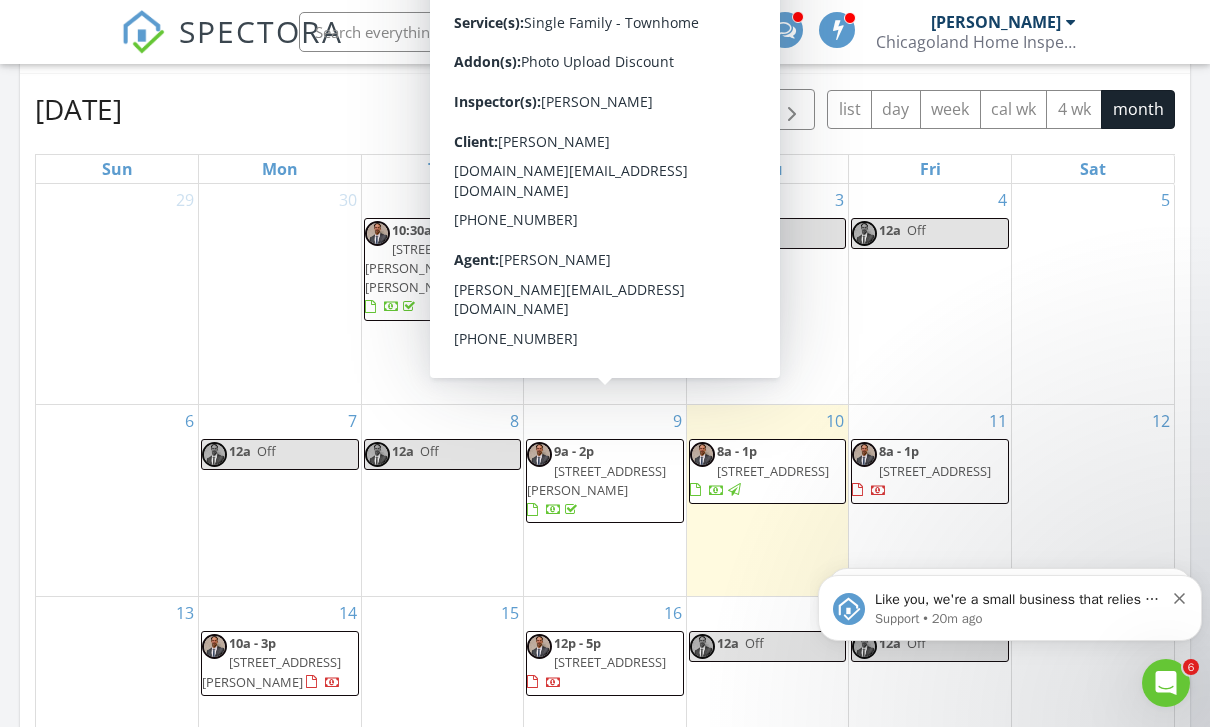 click at bounding box center (571, 510) 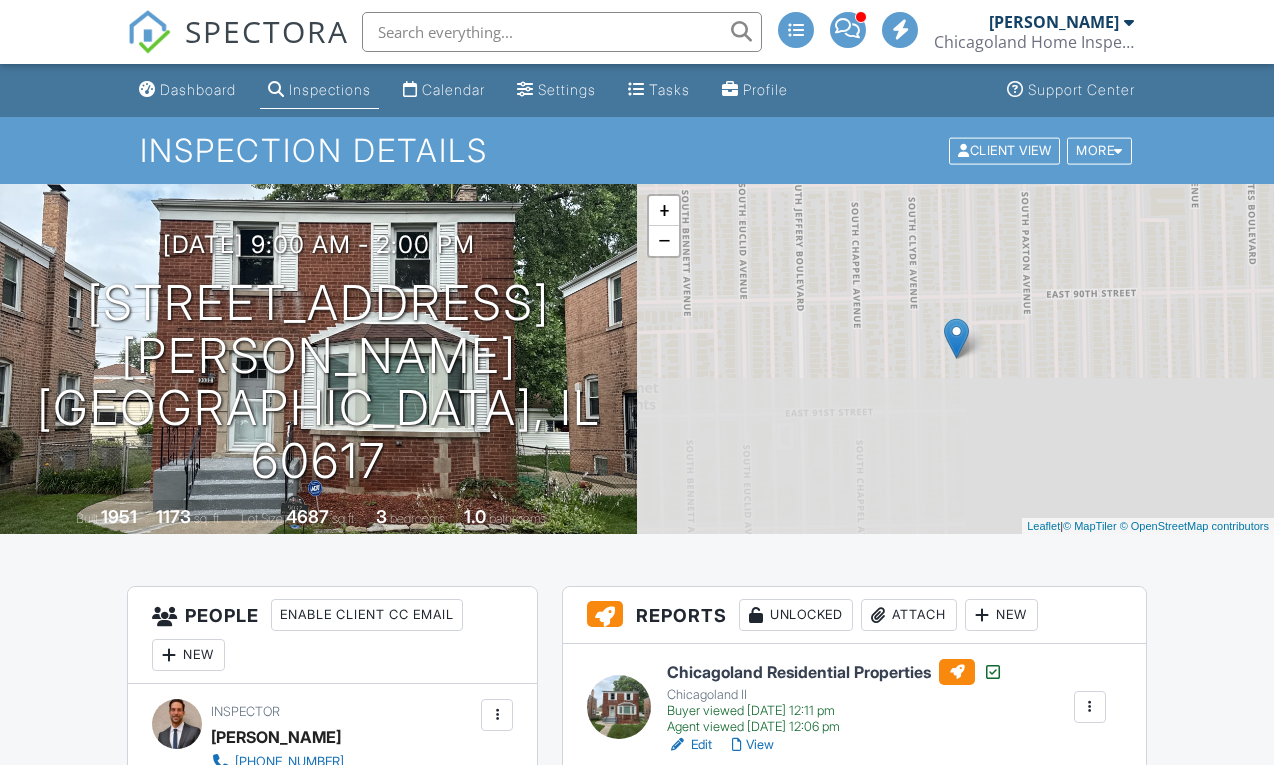 scroll, scrollTop: 5, scrollLeft: 0, axis: vertical 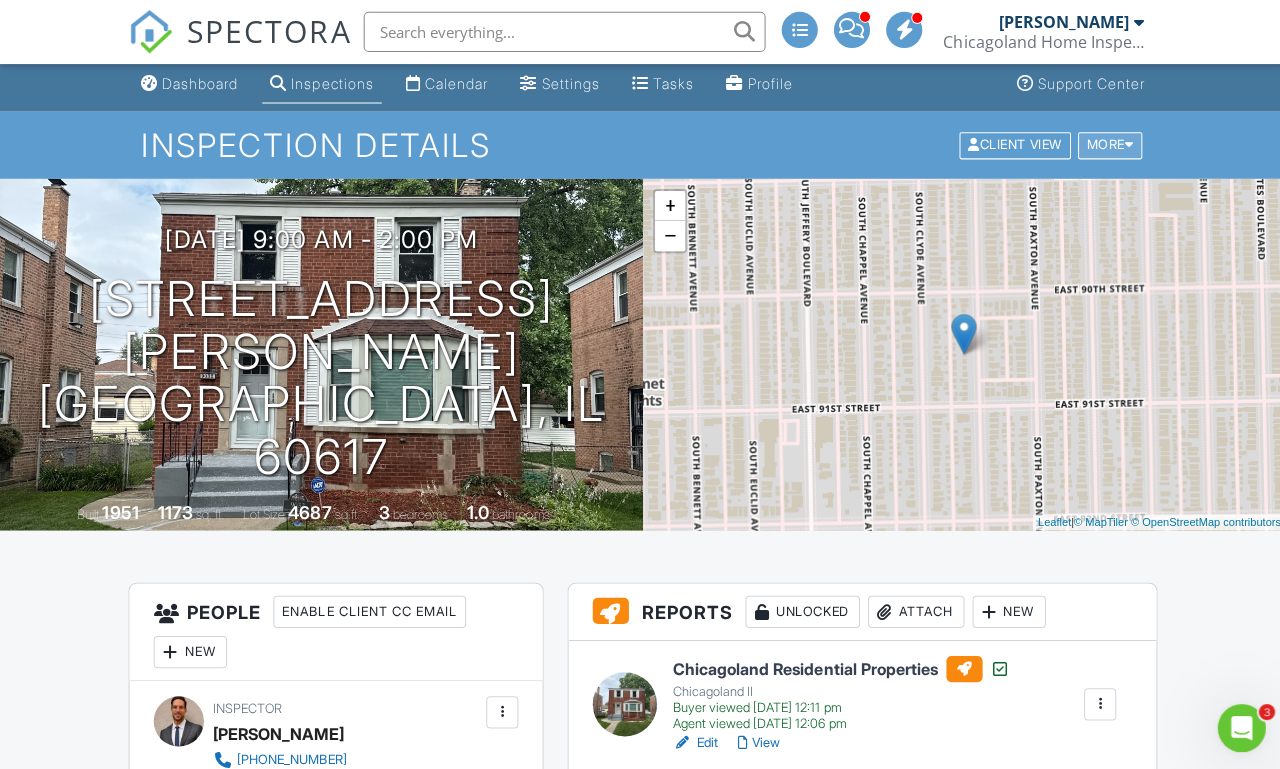 click on "More" at bounding box center (1105, 144) 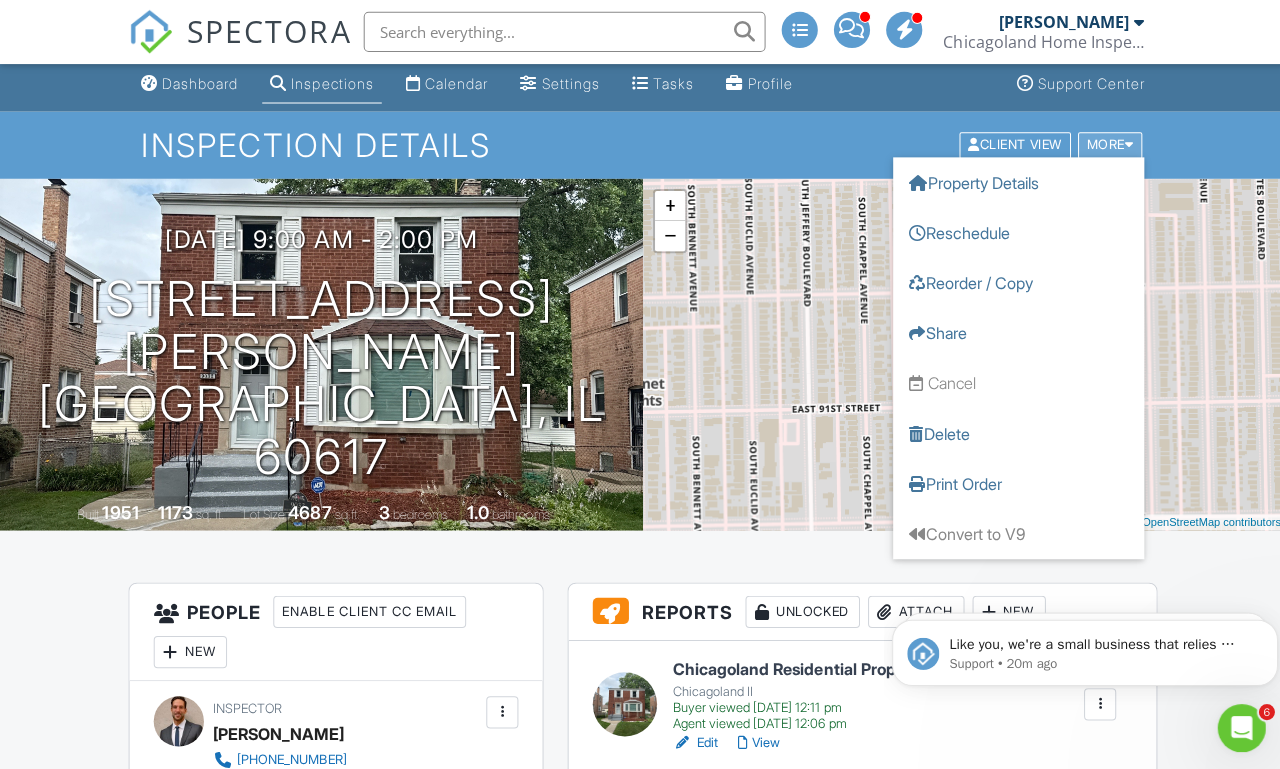 scroll, scrollTop: 0, scrollLeft: 0, axis: both 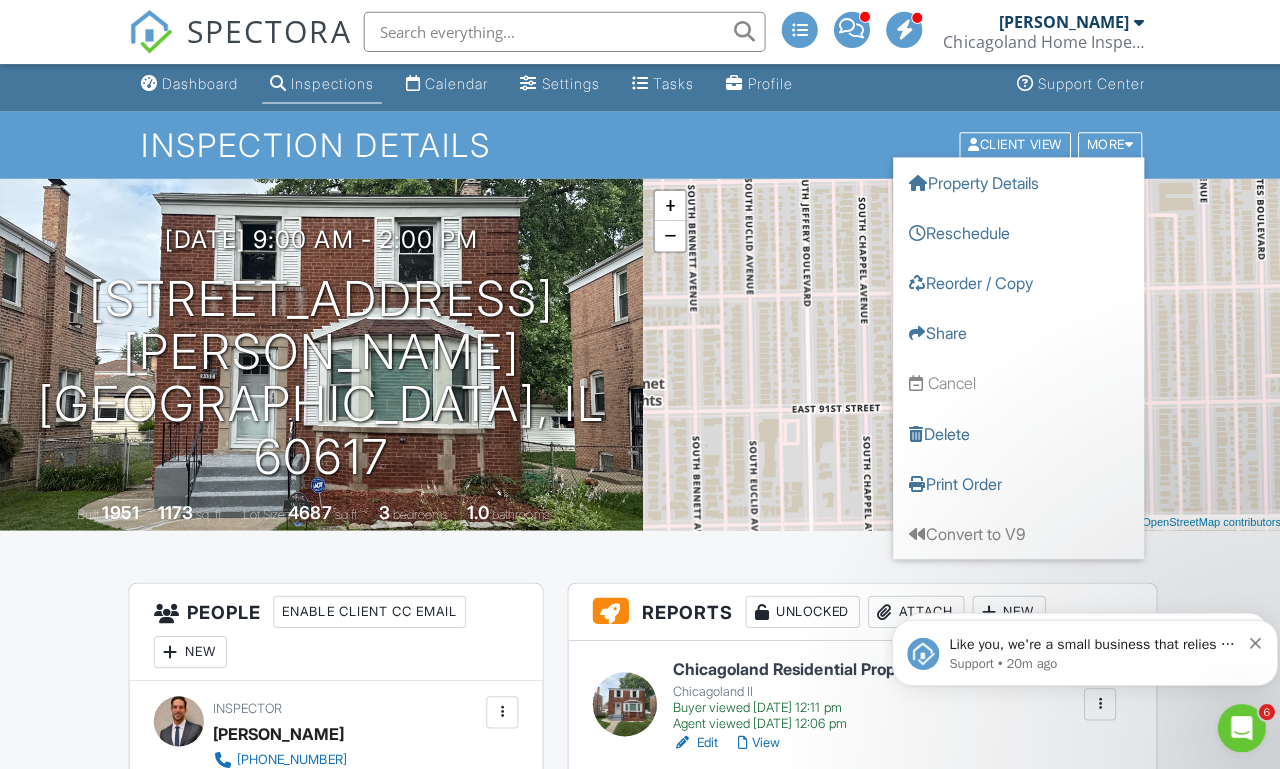 click on "Dashboard
Inspections
Calendar
Settings
Tasks
Profile
Support Center
Inspection Details
Client View
More
Property Details
Reschedule
Reorder / Copy
Share
Cancel
Delete
Print Order
Convert to V9
07/09/2025  9:00 am
- 2:00 pm
9032 S Merrill Ave
Chicago, IL 60617
Built
1951
1173
sq. ft.
Lot Size
4687
sq.ft.
3
bedrooms
1.0
bathrooms
+ − Leaflet  |  © MapTiler   © OpenStreetMap contributors
All emails and texts are disabled for this inspection!
All emails and texts have been disabled for this inspection. This may have happened due to someone manually disabling them or this inspection being unconfirmed when it was scheduled. To re-enable emails and texts for this inspection, click the button below." at bounding box center (640, 2289) 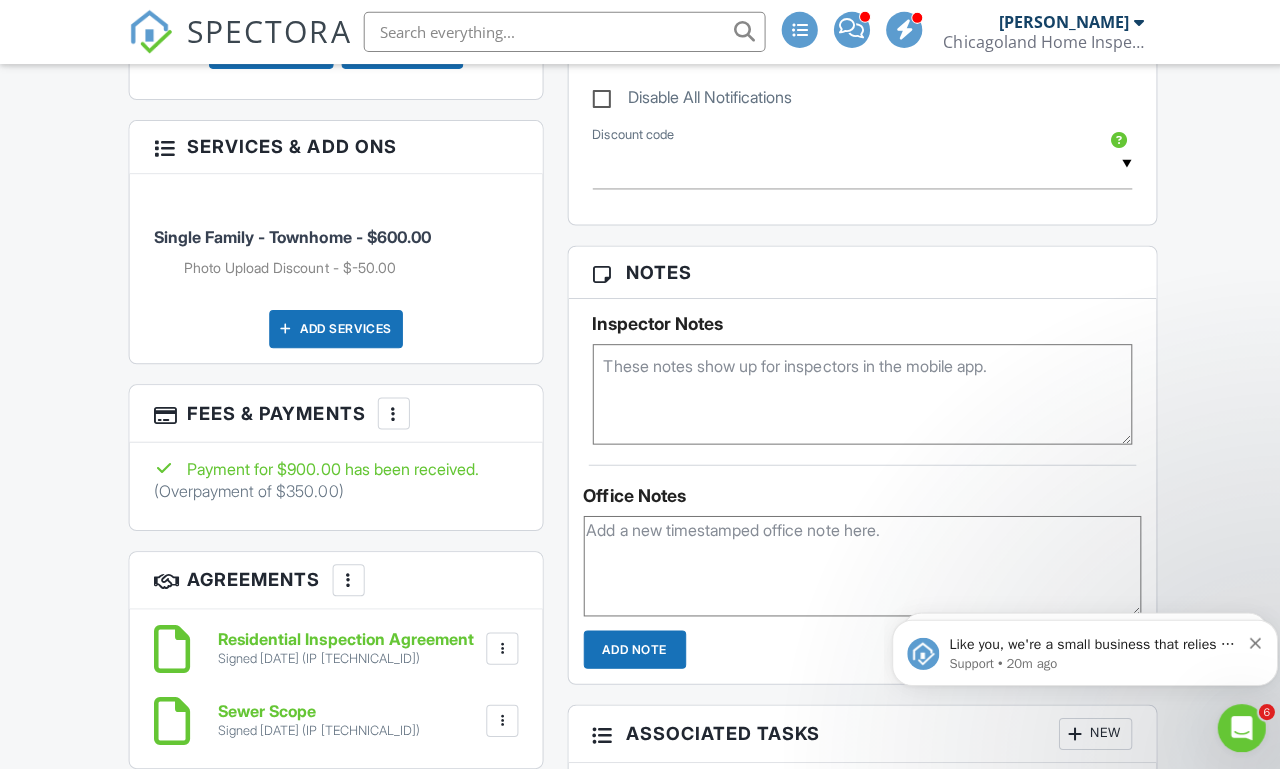 scroll, scrollTop: 1180, scrollLeft: 0, axis: vertical 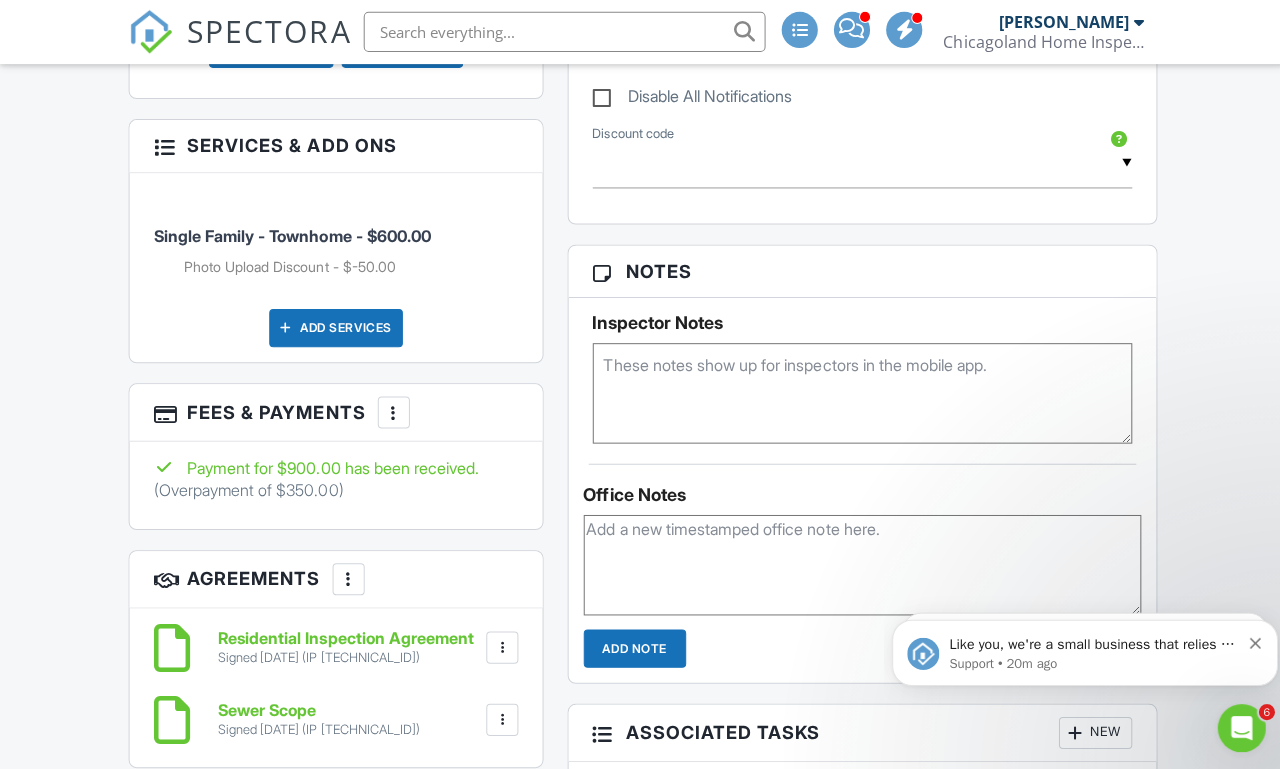 click on "(Overpayment of $350.00)" at bounding box center [247, 488] 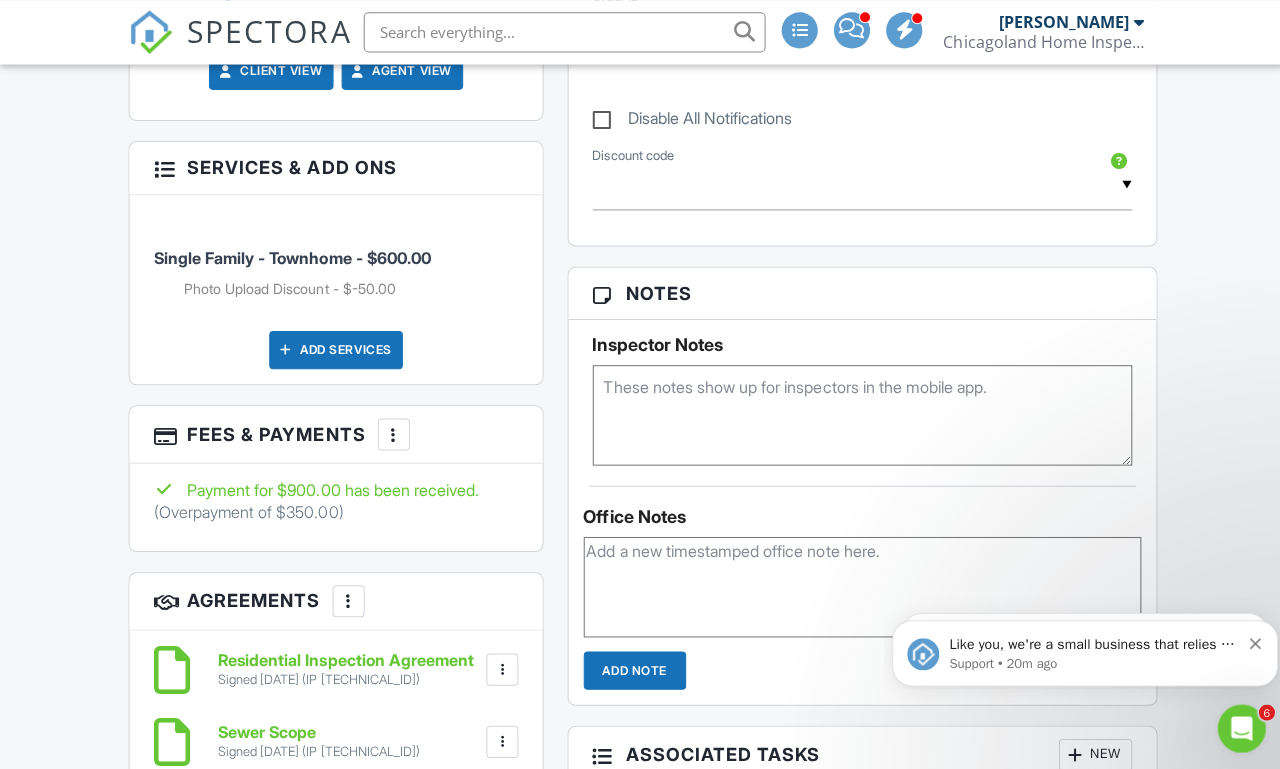 scroll, scrollTop: 1158, scrollLeft: 0, axis: vertical 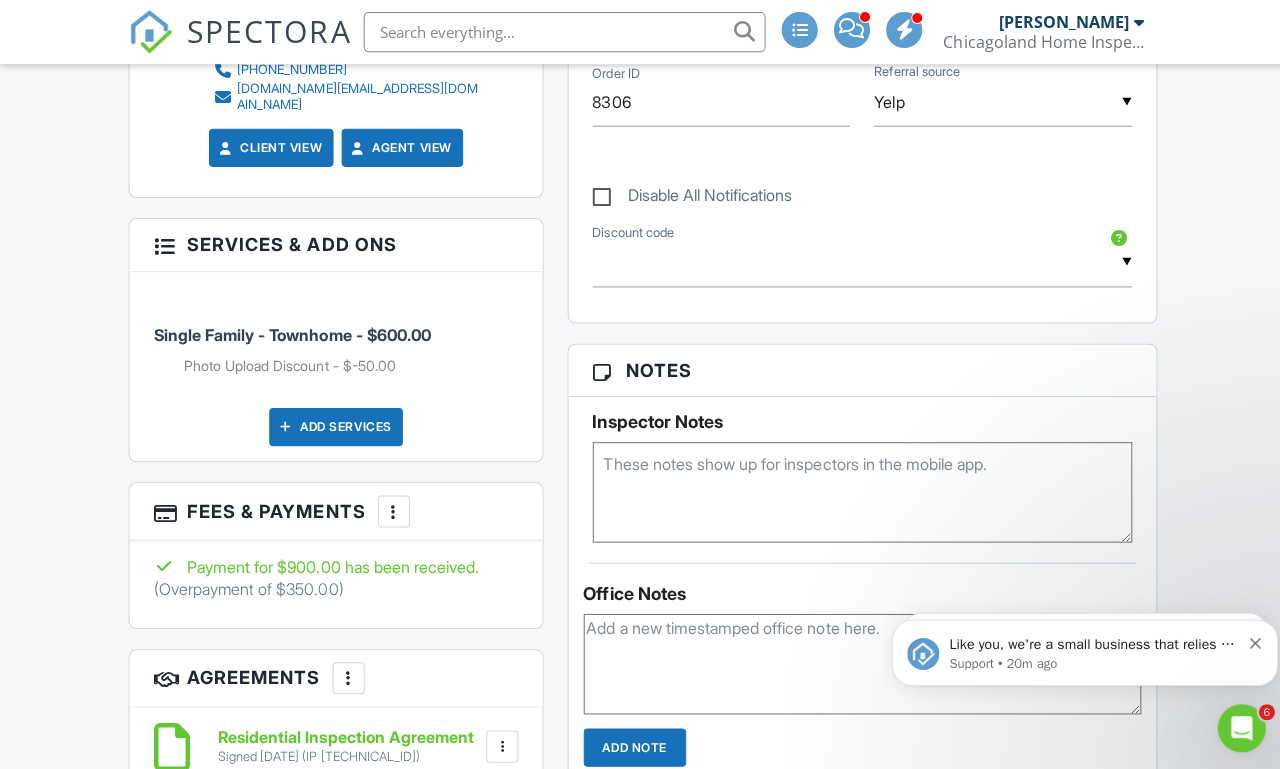 click on "More" at bounding box center (392, 509) 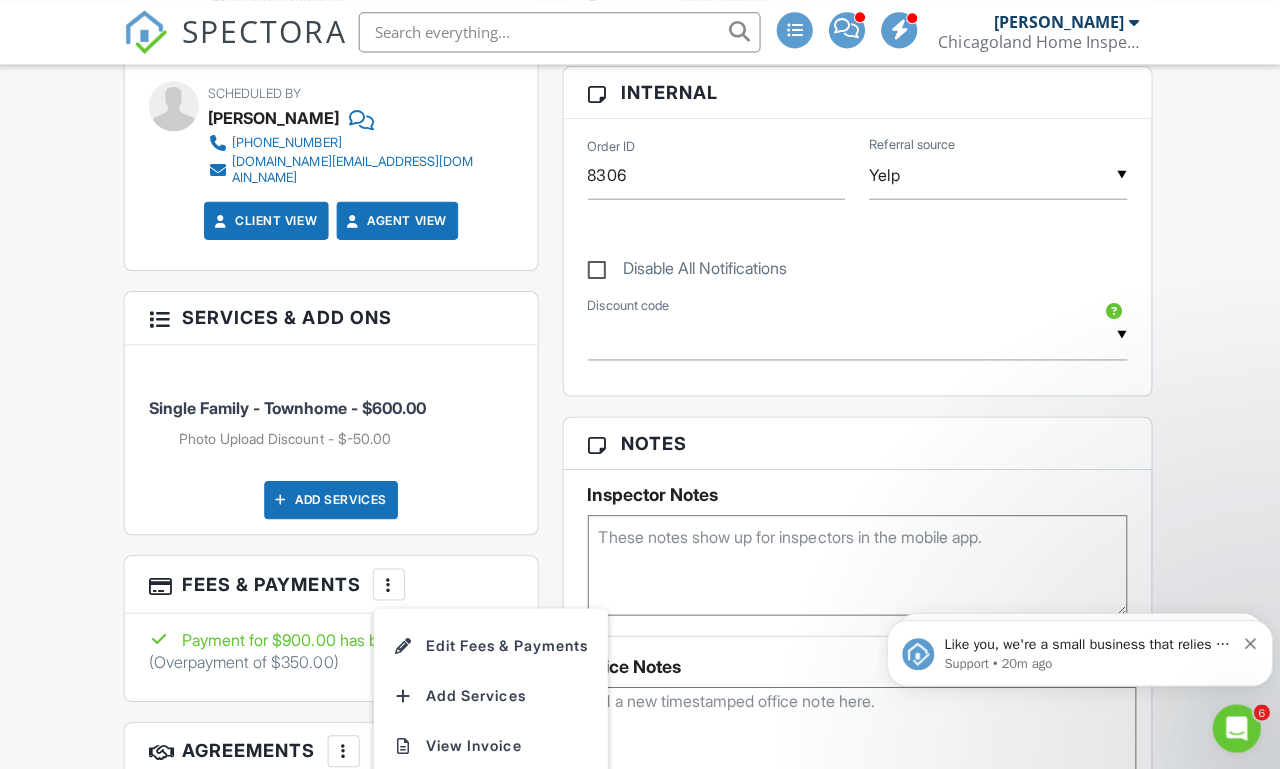 scroll, scrollTop: 1006, scrollLeft: 44, axis: both 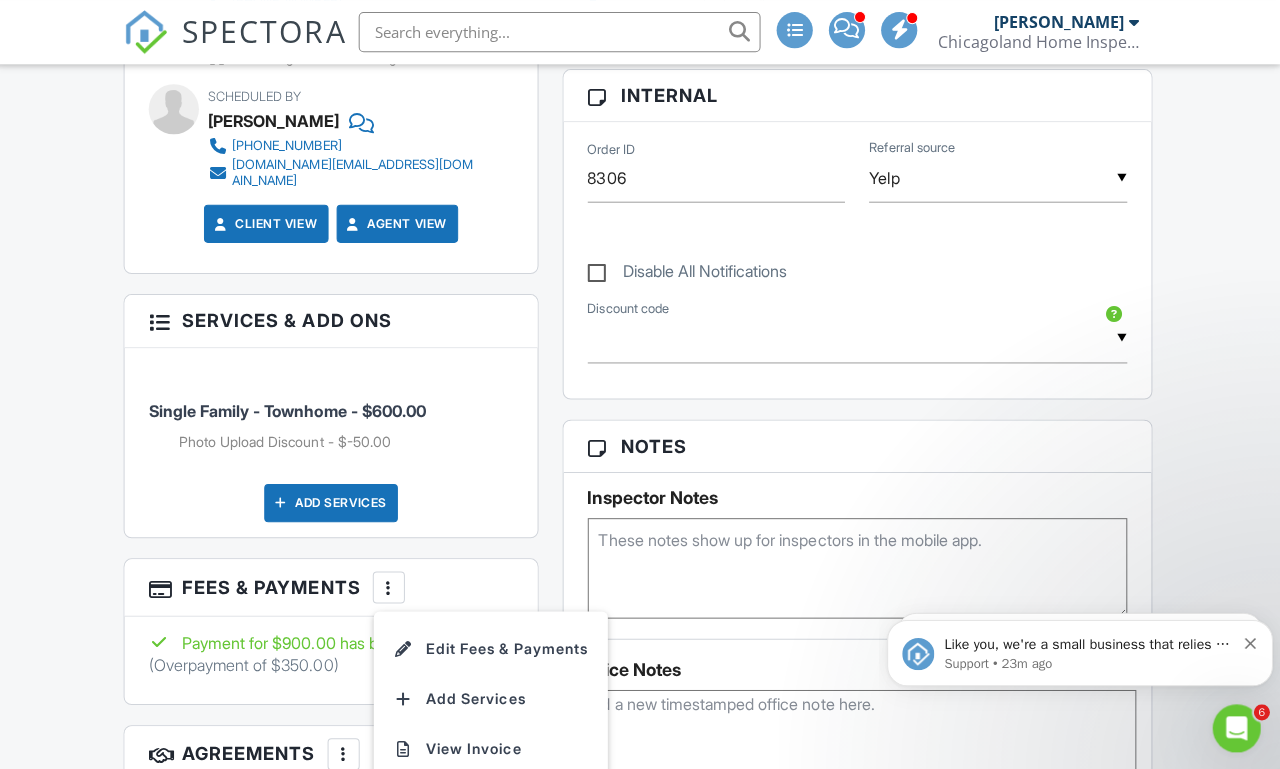 click on "Dashboard
Inspections
Calendar
Settings
Tasks
Profile
Support Center
Inspection Details
Client View
More
Property Details
Reschedule
Reorder / Copy
Share
Cancel
Delete
Print Order
Convert to V9
07/09/2025  9:00 am
- 2:00 pm
9032 S Merrill Ave
Chicago, IL 60617
Built
1951
1173
sq. ft.
Lot Size
4687
sq.ft.
3
bedrooms
1.0
bathrooms
+ − Leaflet  |  © MapTiler   © OpenStreetMap contributors
All emails and texts are disabled for this inspection!
All emails and texts have been disabled for this inspection. This may have happened due to someone manually disabling them or this inspection being unconfirmed when it was scheduled. To re-enable emails and texts for this inspection, click the button below." at bounding box center [640, 1289] 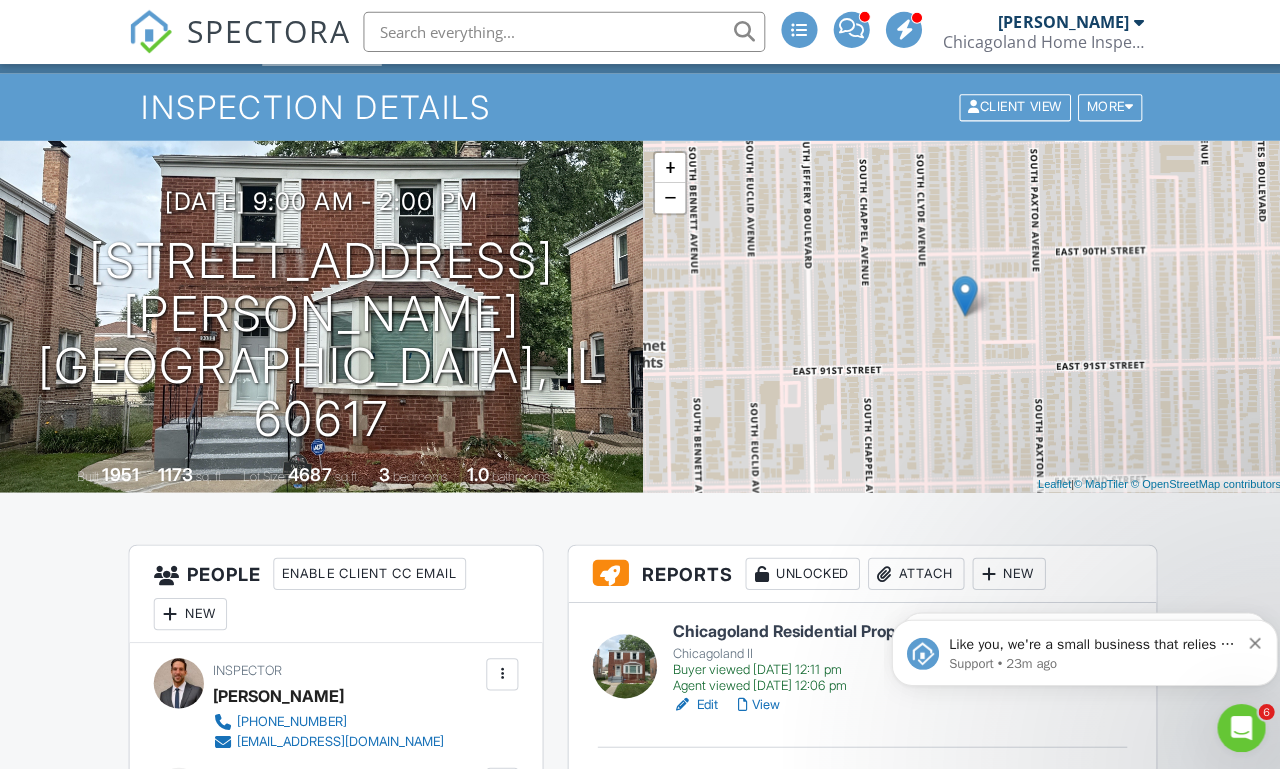 scroll, scrollTop: 0, scrollLeft: 24, axis: horizontal 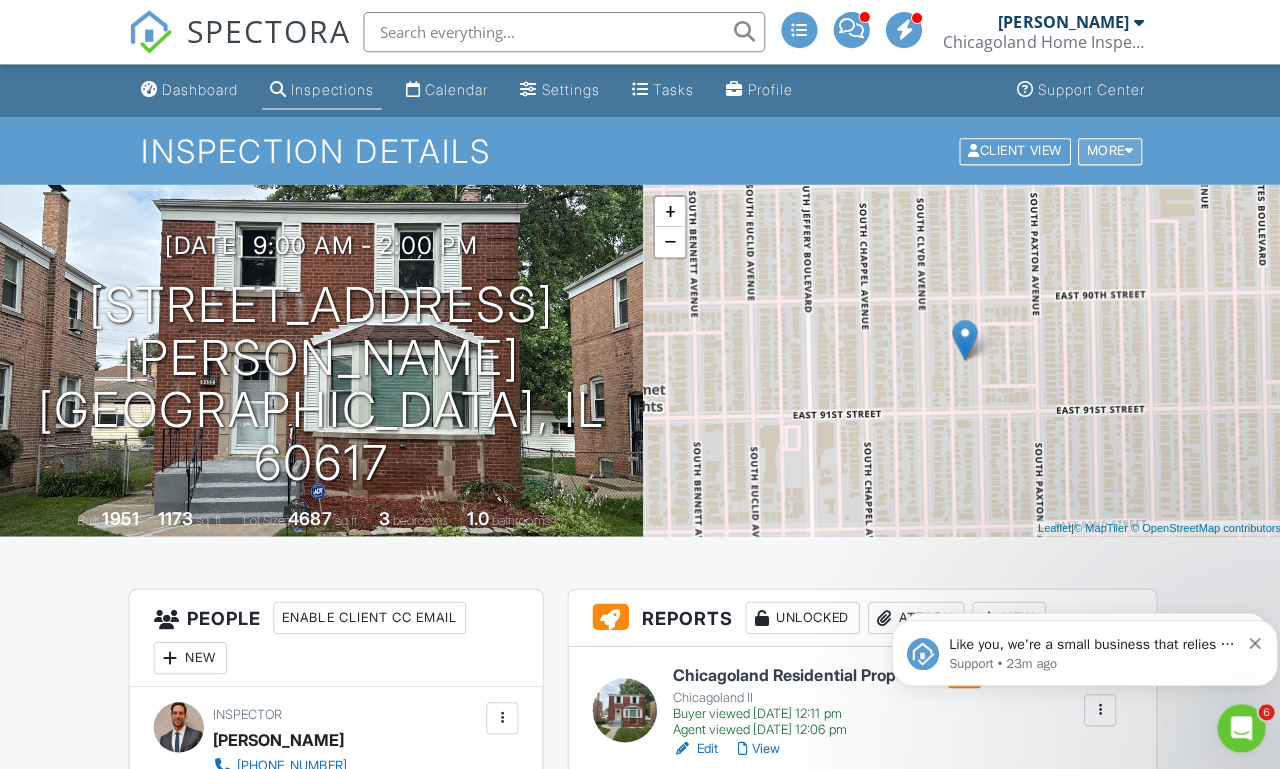 click on "More" at bounding box center (1105, 150) 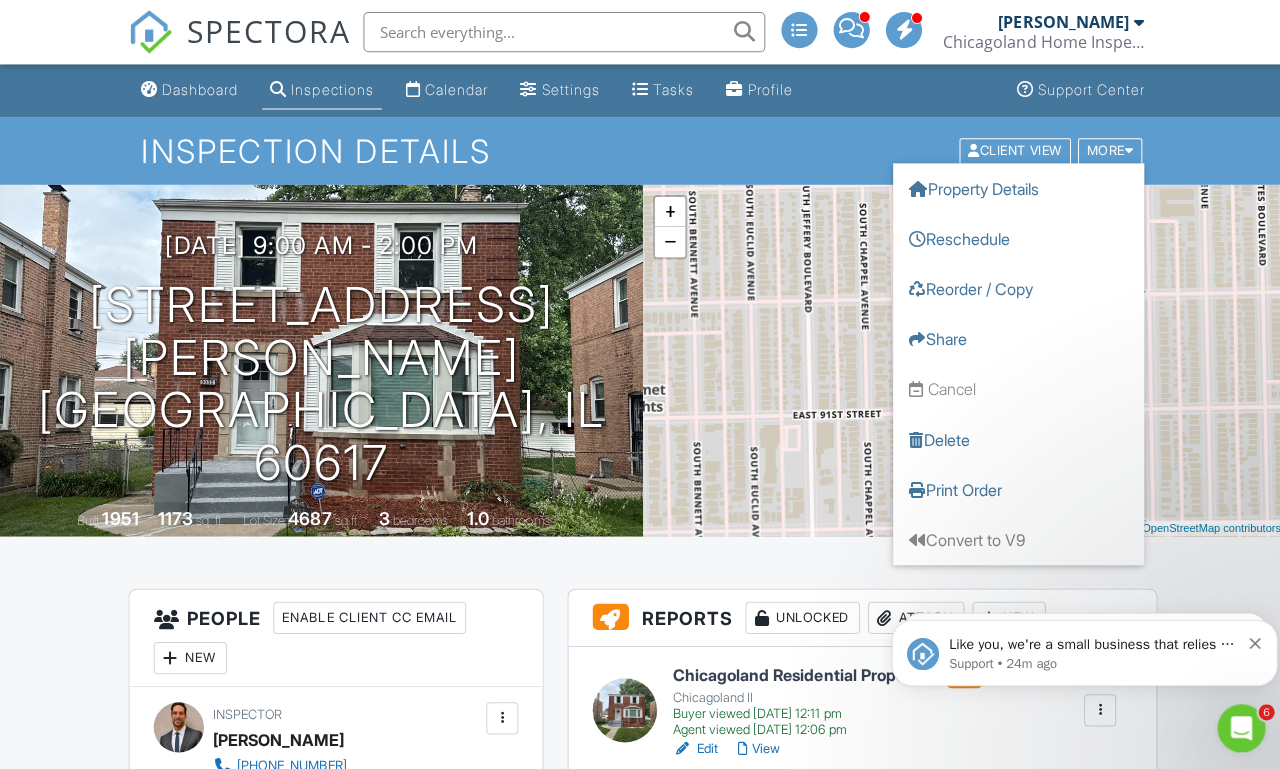 click on "Inspection Details
Client View
More
Property Details
Reschedule
Reorder / Copy
Share
Cancel
Delete
Print Order
Convert to V9" at bounding box center (640, 150) 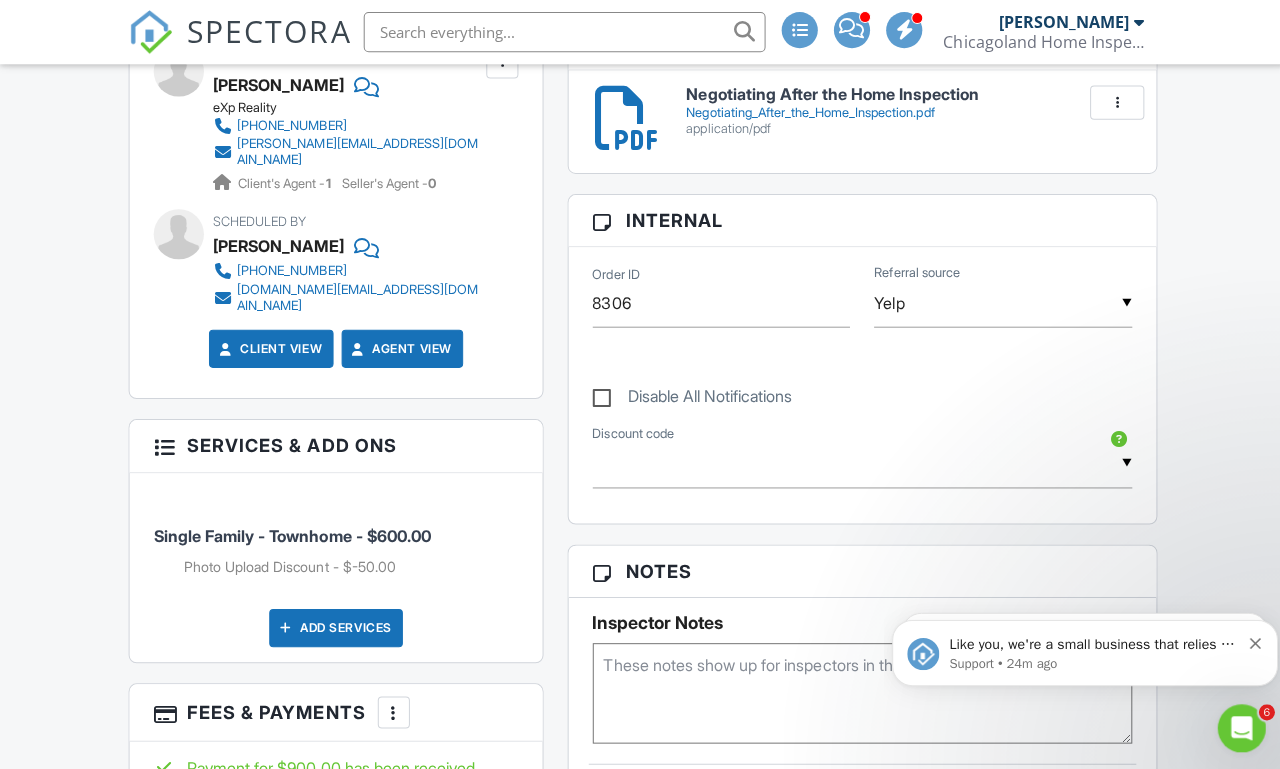 scroll, scrollTop: 881, scrollLeft: 23, axis: both 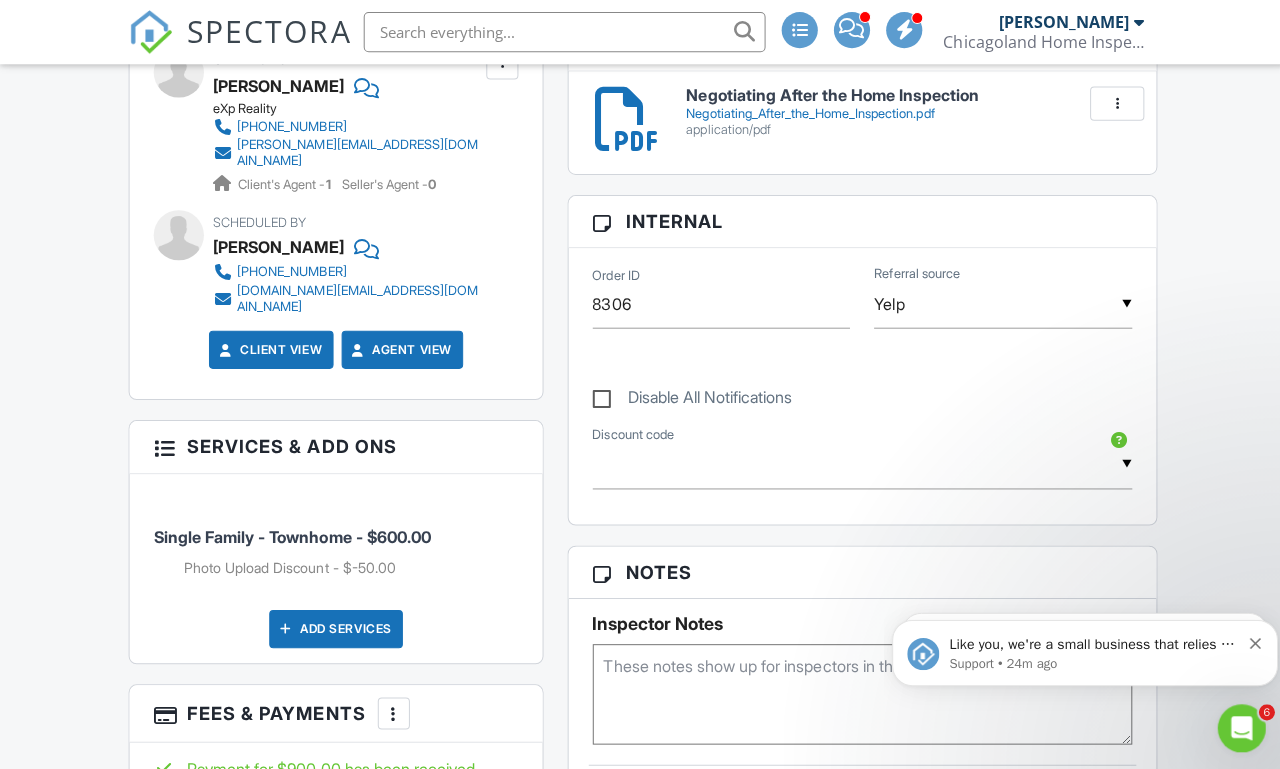 click on "More" at bounding box center [392, 710] 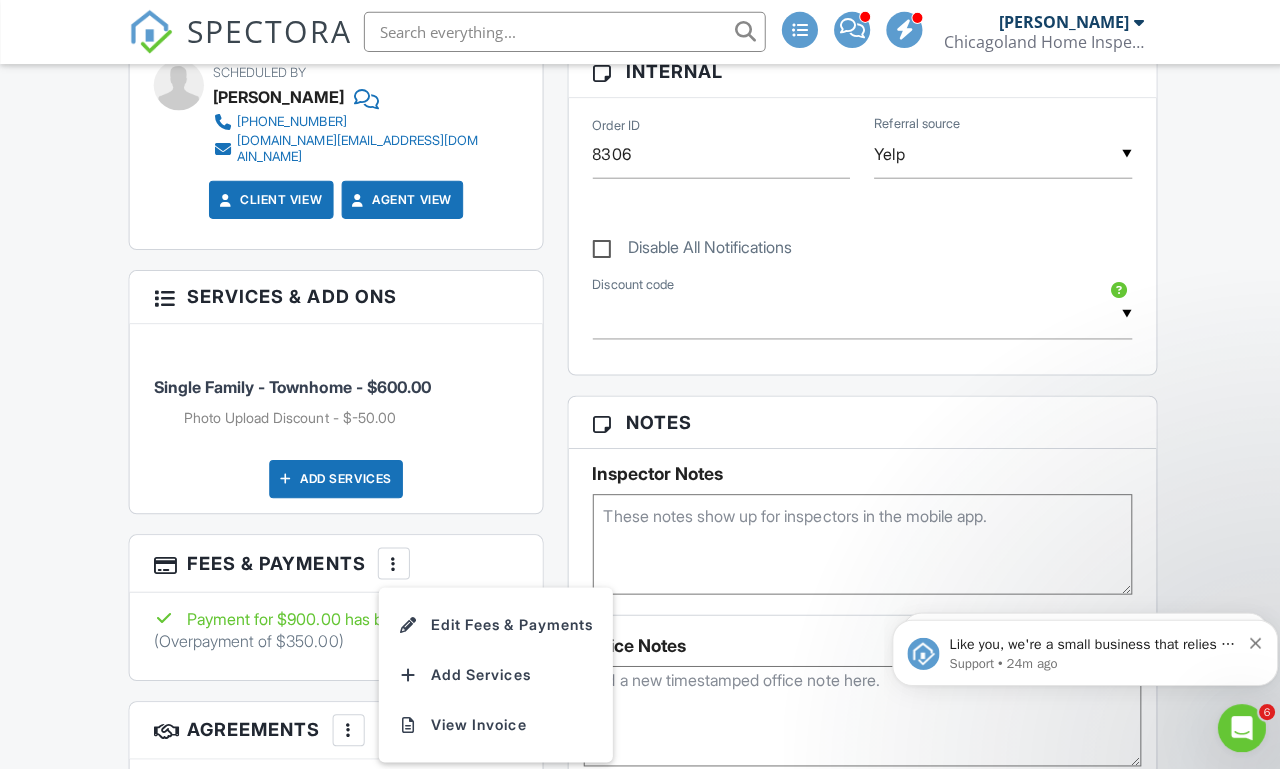 scroll, scrollTop: 1031, scrollLeft: 23, axis: both 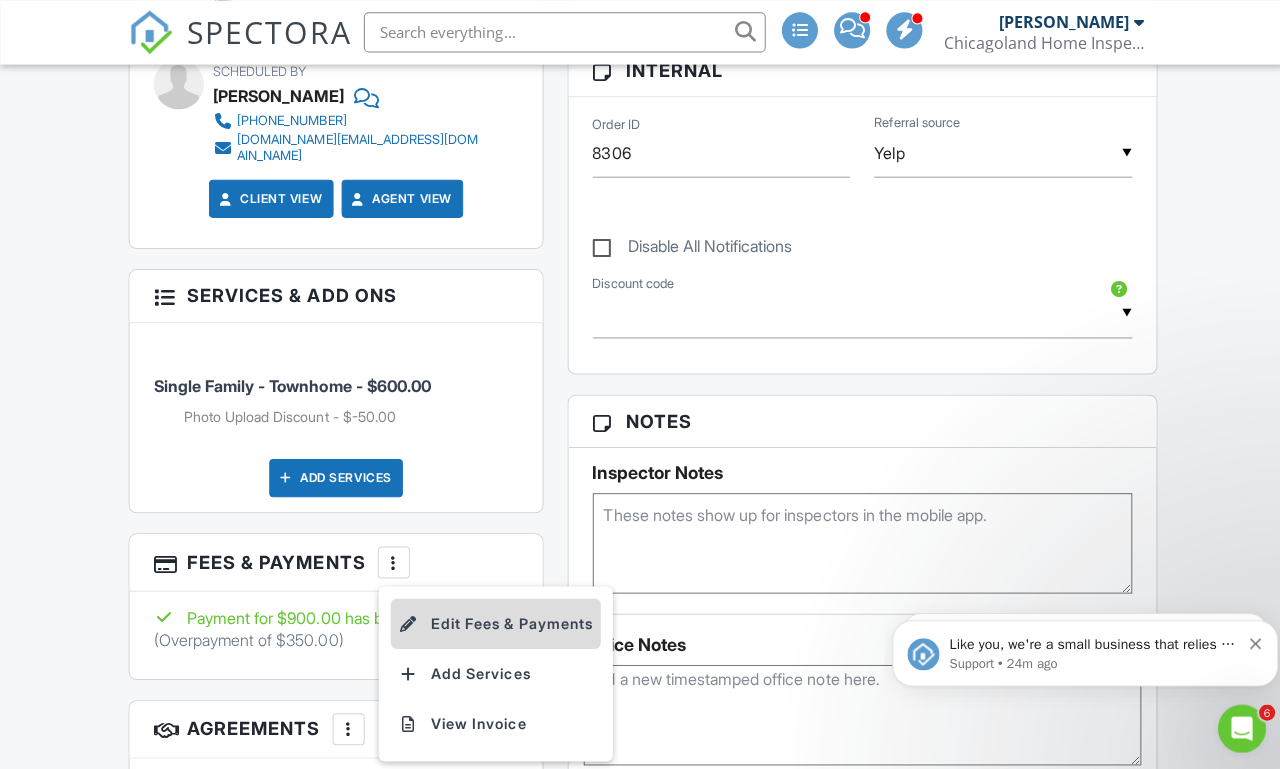 click on "Edit Fees & Payments" at bounding box center [493, 621] 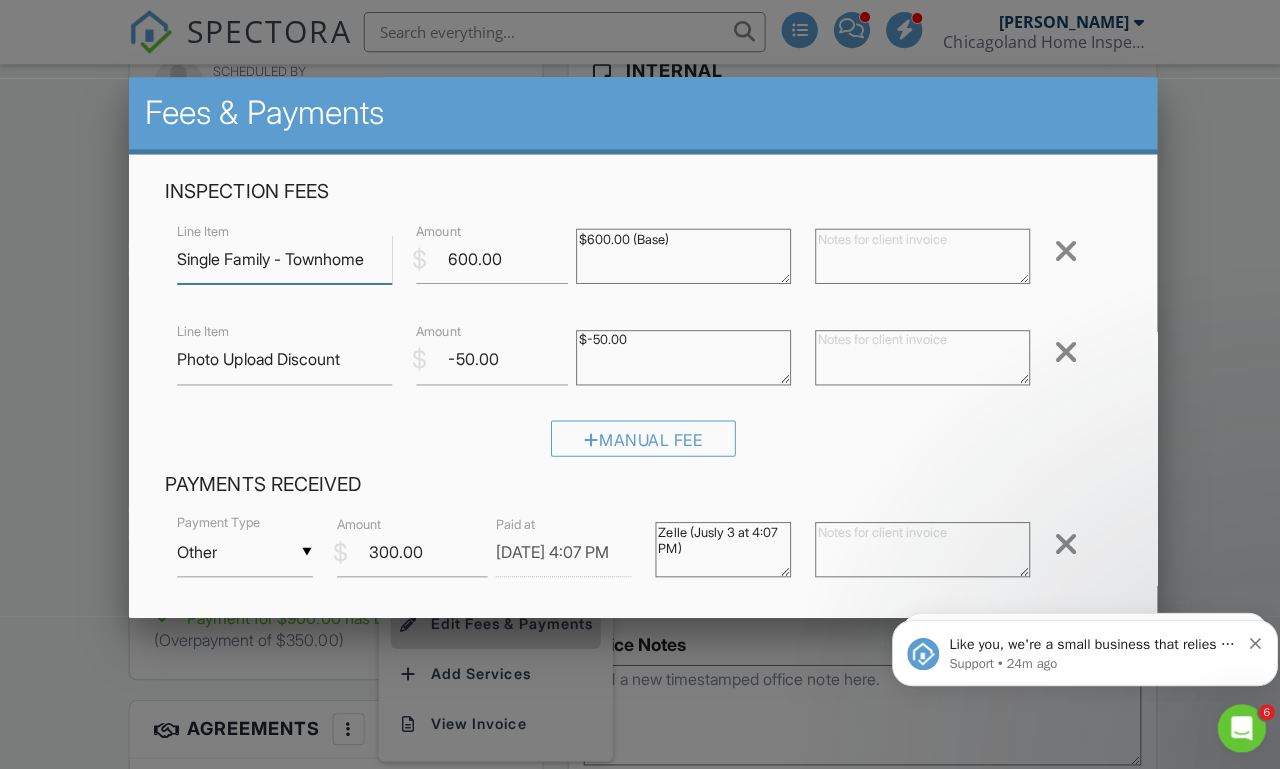scroll, scrollTop: 1031, scrollLeft: 23, axis: both 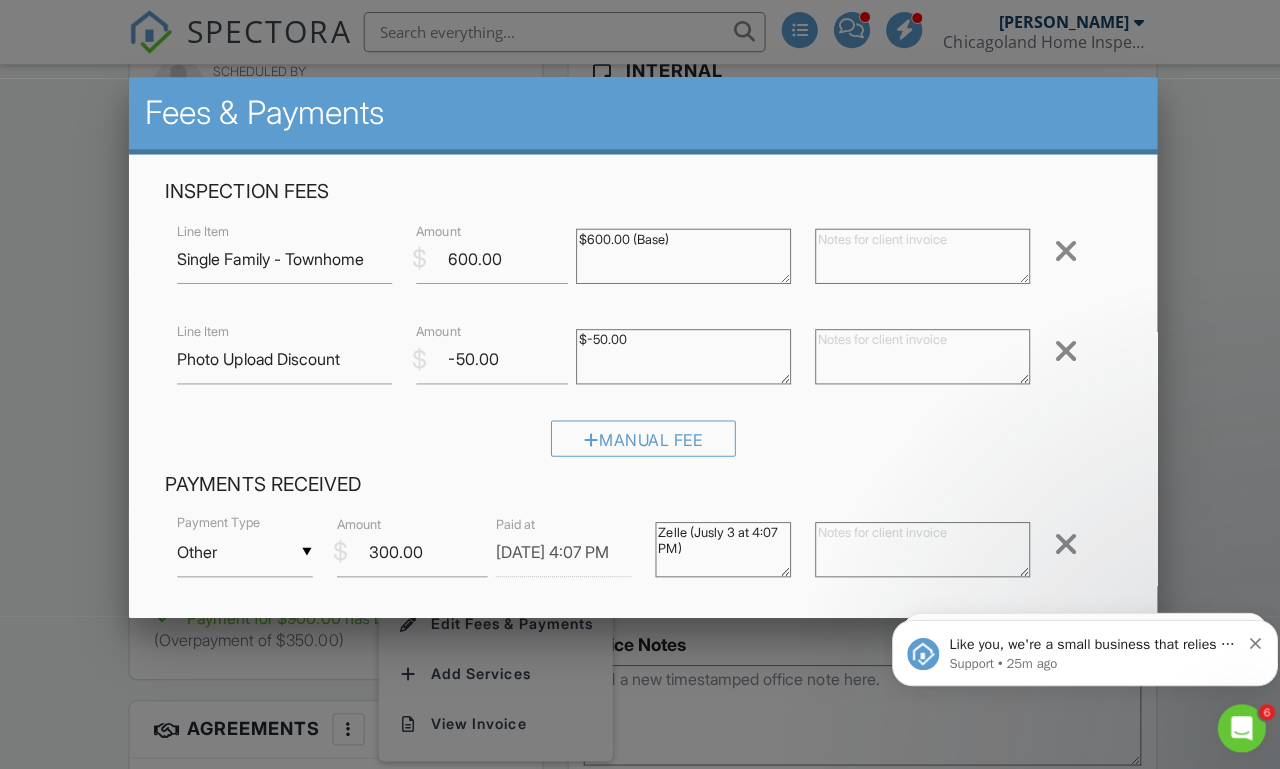 click at bounding box center [1254, 640] 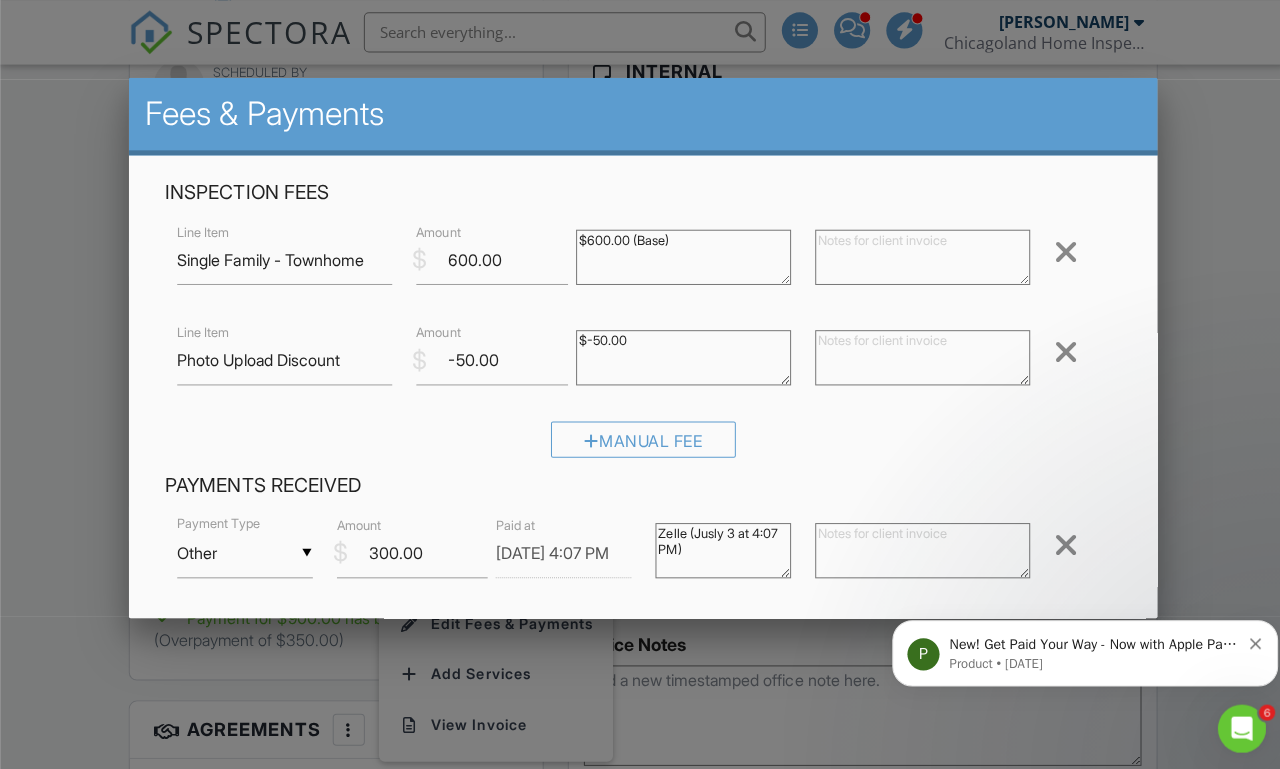 click on "P New! Get Paid Your Way - Now with Apple Pay &amp; Flexible Payment Timing We’ve recently made two updates to make payments smoother for you and your clients: 💳 Apple Pay is now available on the Client Portal for faster, easier payments from clients. ⏲️ Control when clients pay: You can now choose to collect payment after the report is published. If enabled, payment will be required before the report can be accessed; no more workarounds, and you can reduce refund fees by having clients pay the final bill. This allows you to get paid when you want to get paid! You’ll see this new company-level setting in your Client Portal Settings. Or update your settings here. Product • 2w ago" at bounding box center (1084, 653) 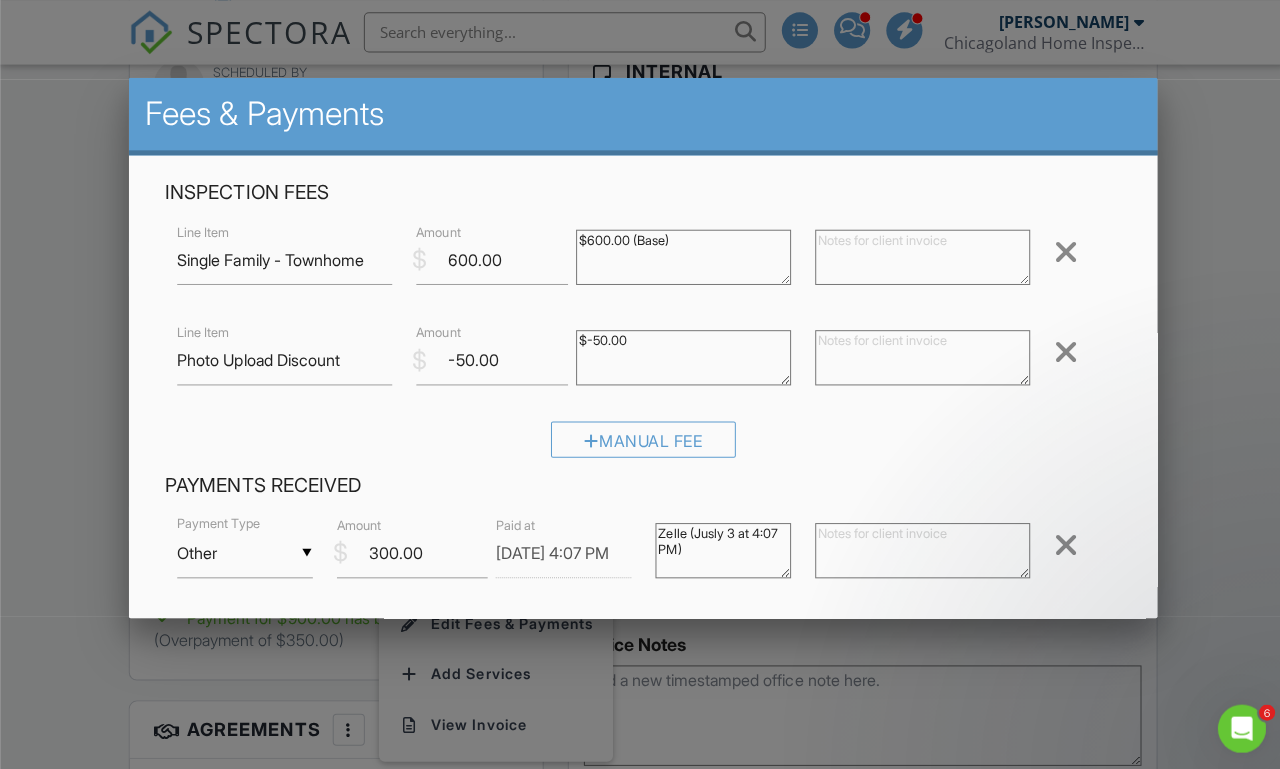 scroll, scrollTop: 1031, scrollLeft: 23, axis: both 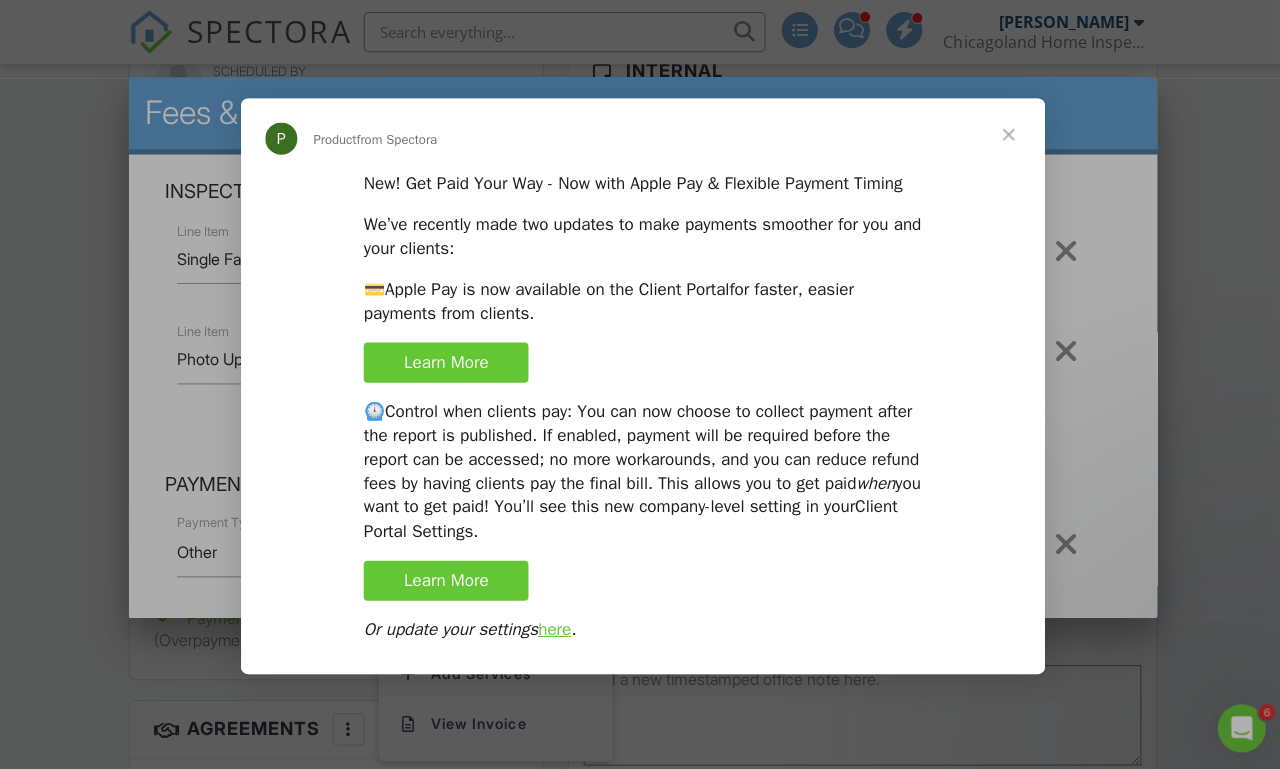 click at bounding box center [1004, 134] 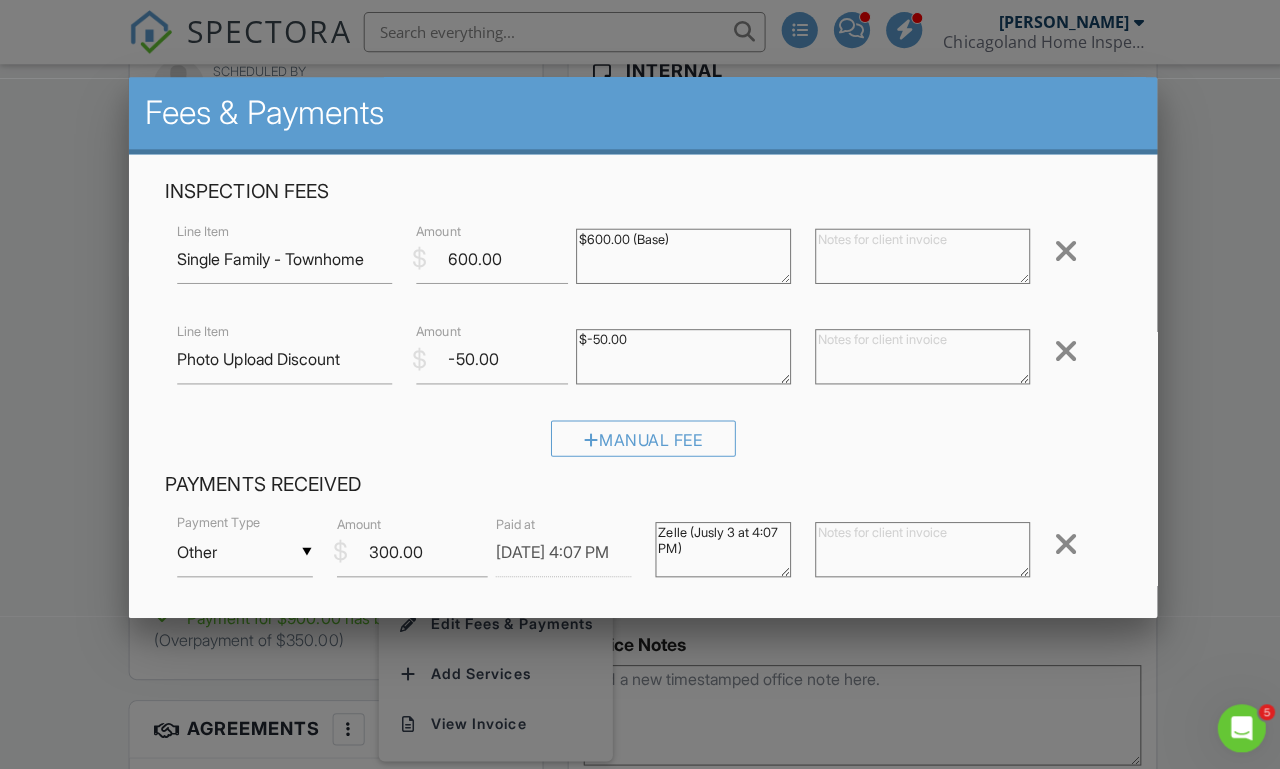 click at bounding box center [640, 380] 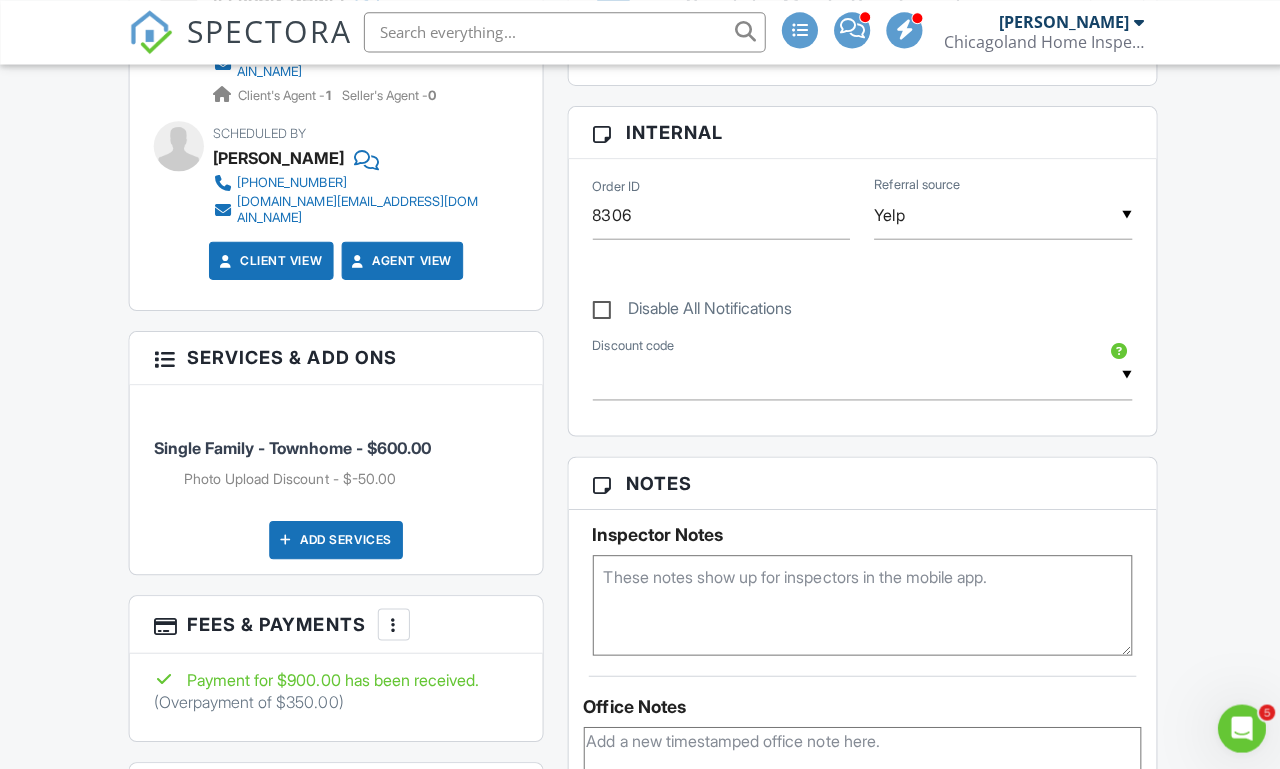 scroll, scrollTop: 969, scrollLeft: 23, axis: both 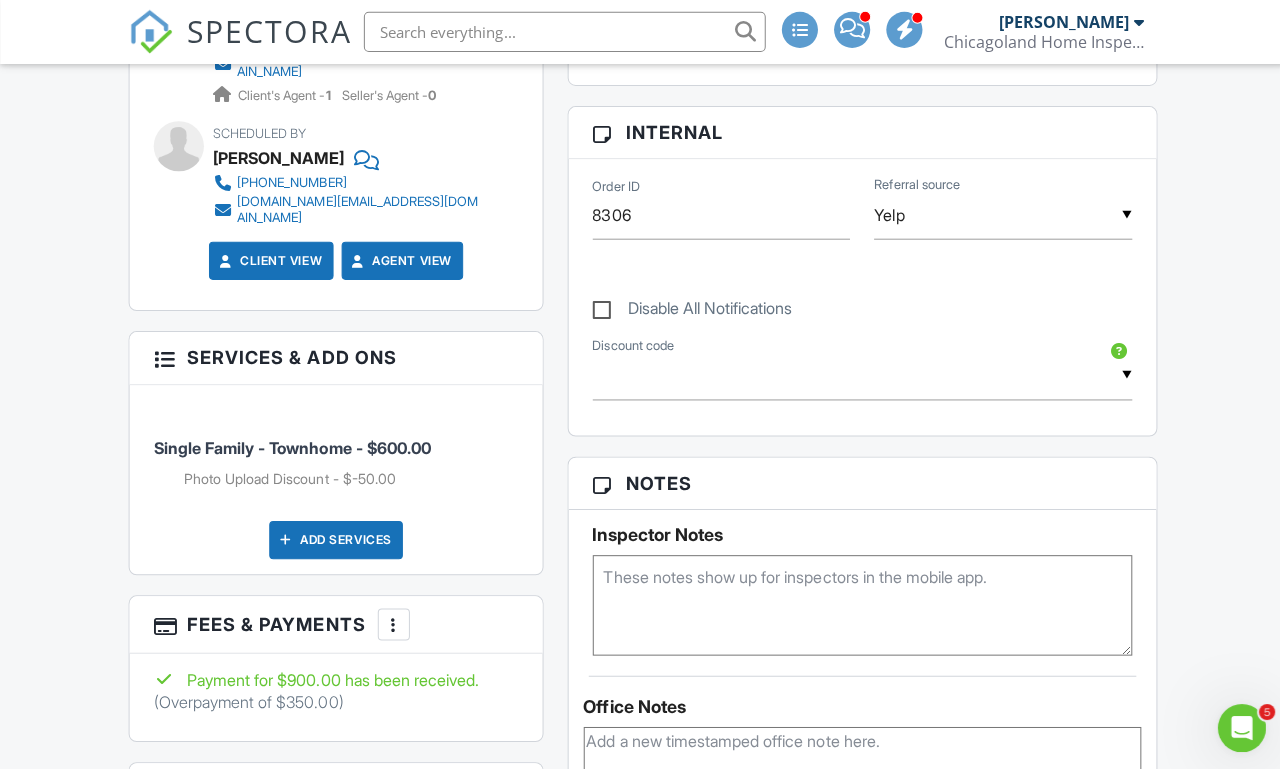 click on "Add Services" at bounding box center (334, 538) 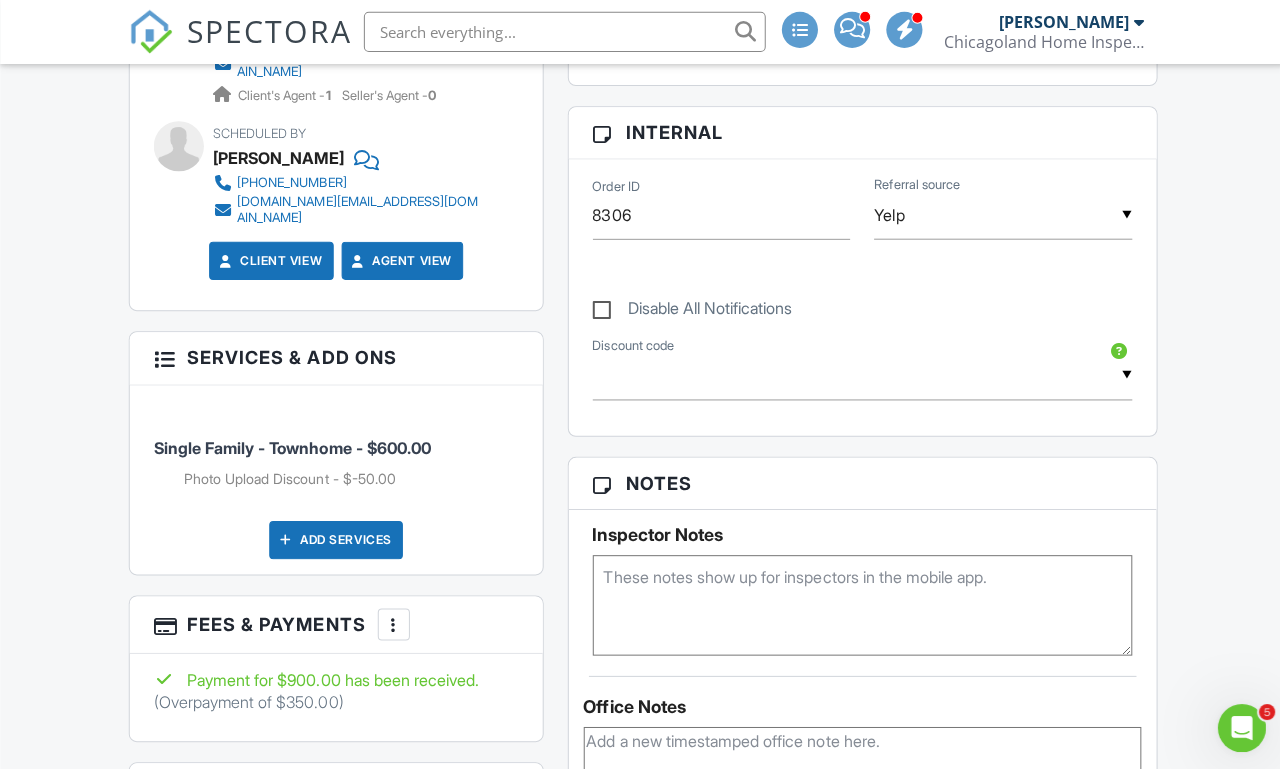 scroll, scrollTop: 970, scrollLeft: 23, axis: both 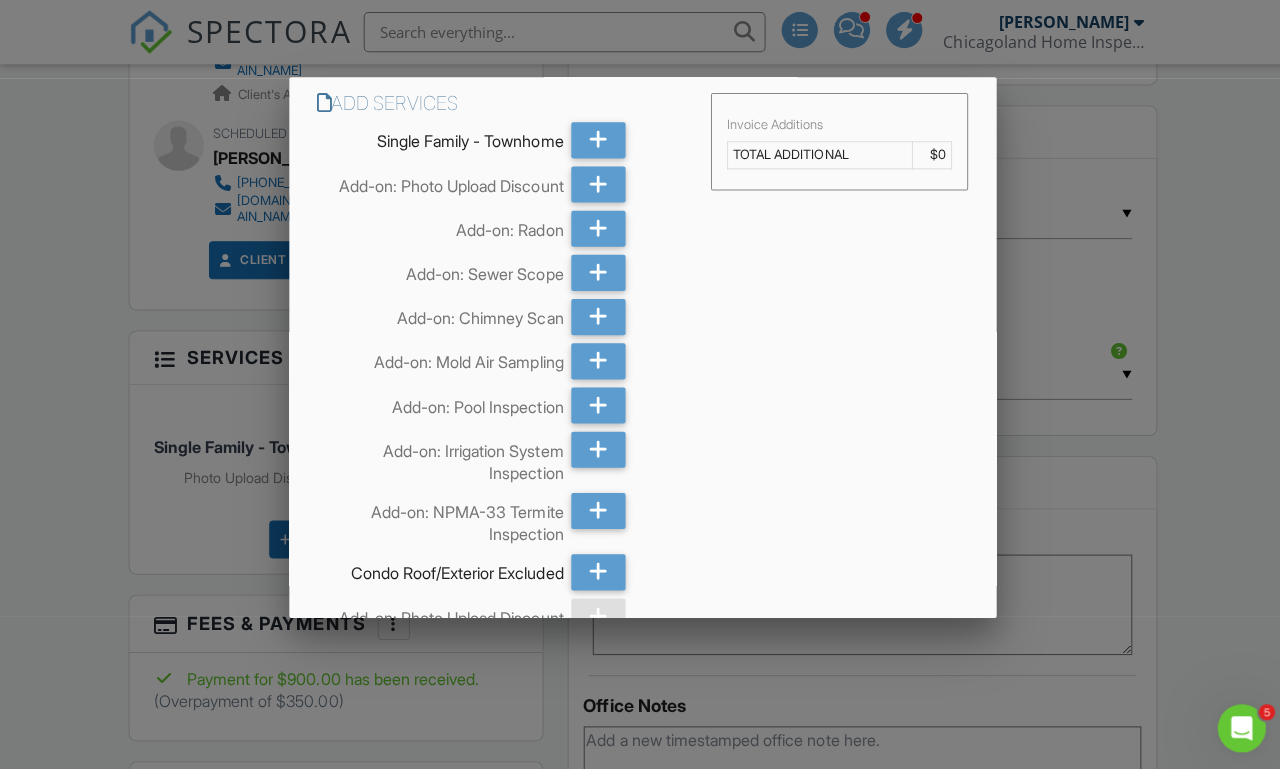 click at bounding box center [640, 380] 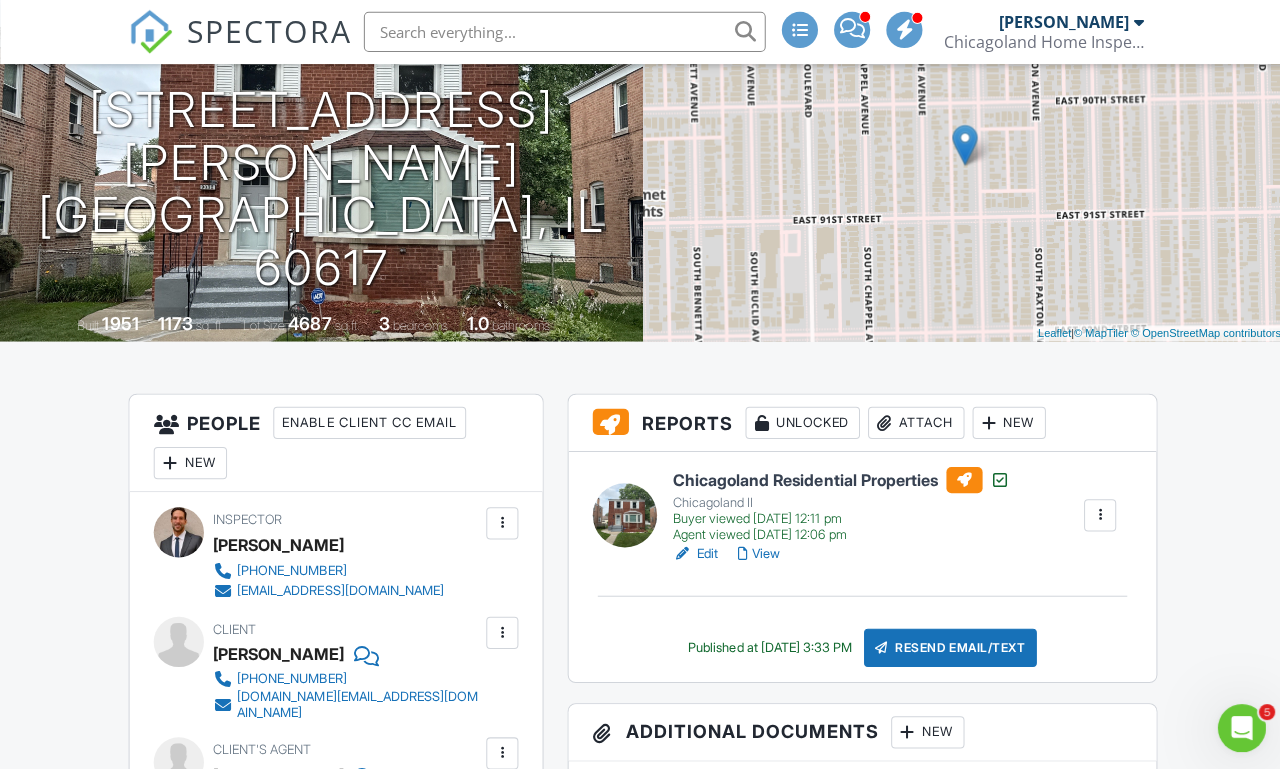 scroll, scrollTop: 0, scrollLeft: 23, axis: horizontal 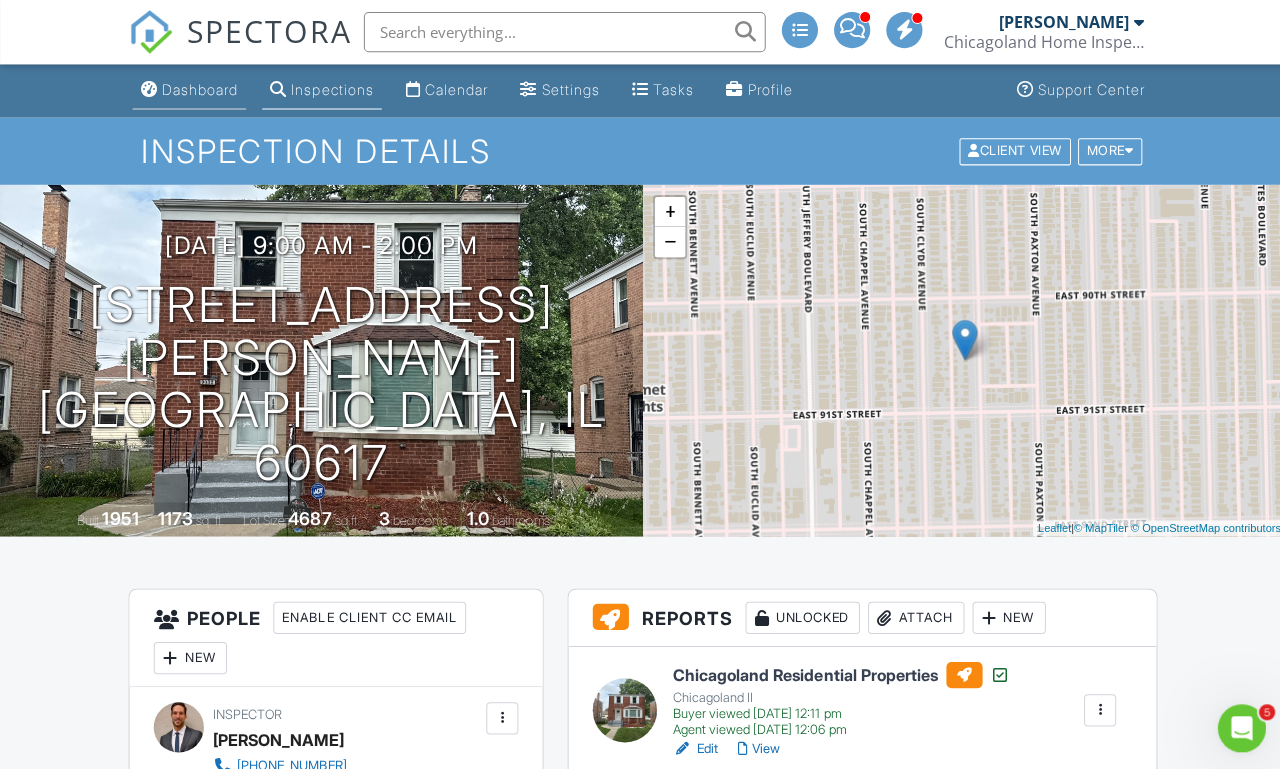 click on "Dashboard" at bounding box center [199, 89] 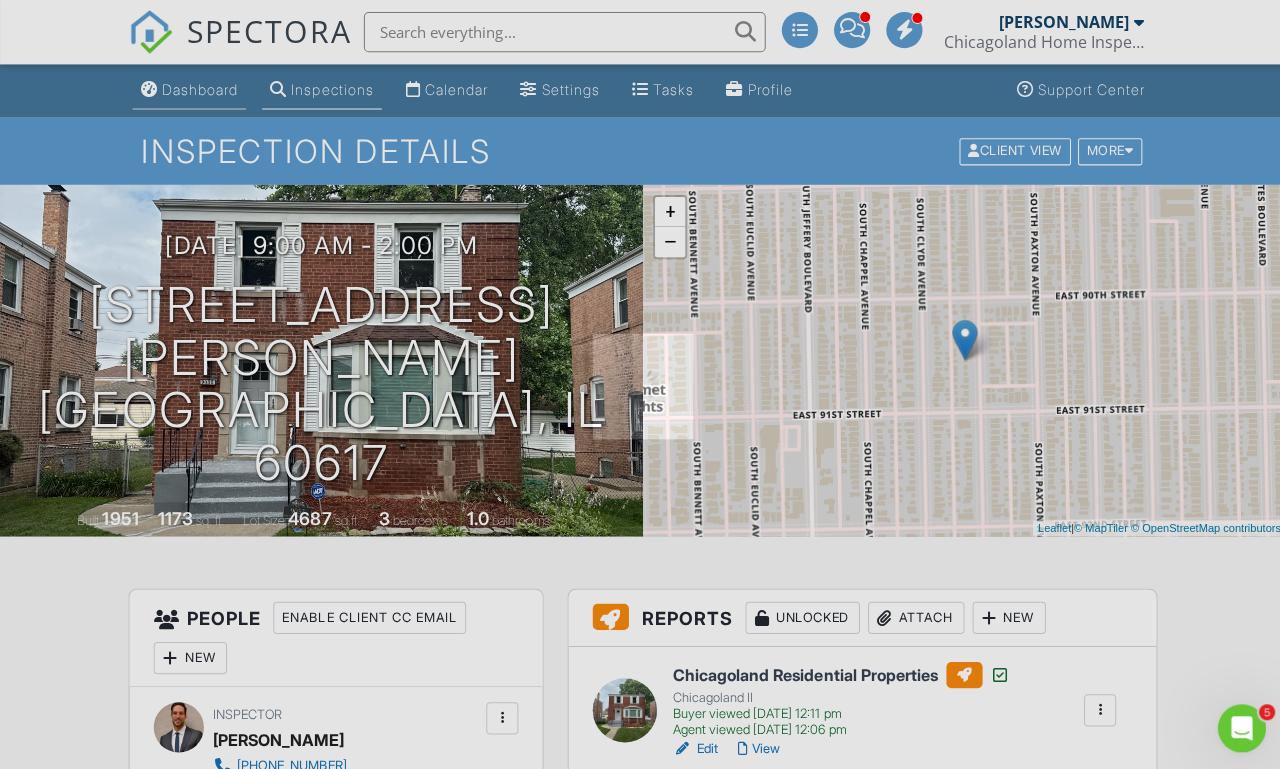 scroll, scrollTop: 0, scrollLeft: 23, axis: horizontal 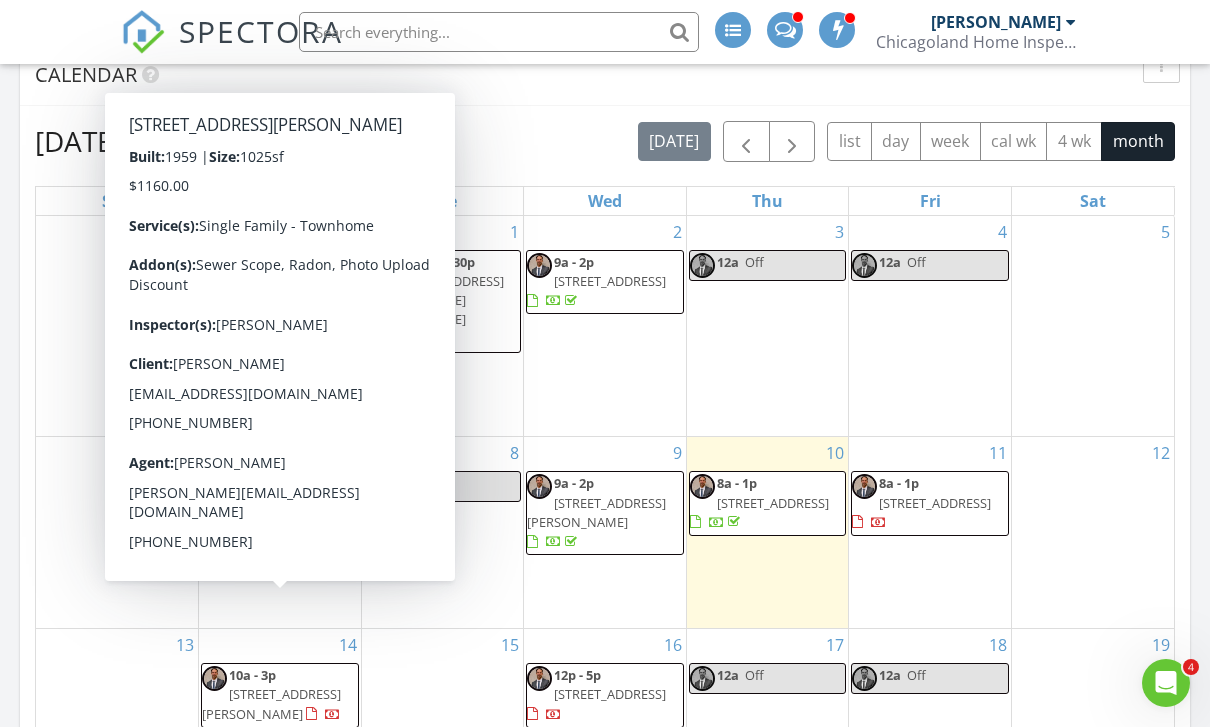 click on "7428 Crawford Ave, Skokie 60076" at bounding box center (271, 703) 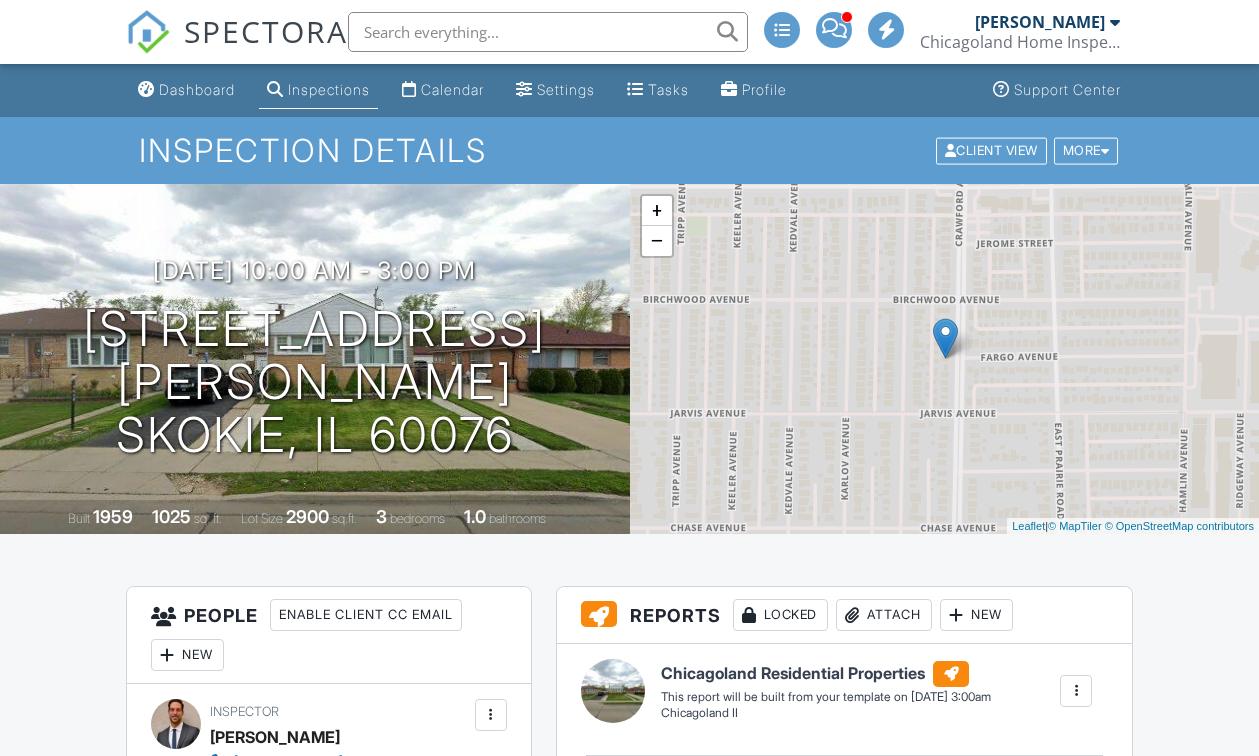 scroll, scrollTop: 4, scrollLeft: 0, axis: vertical 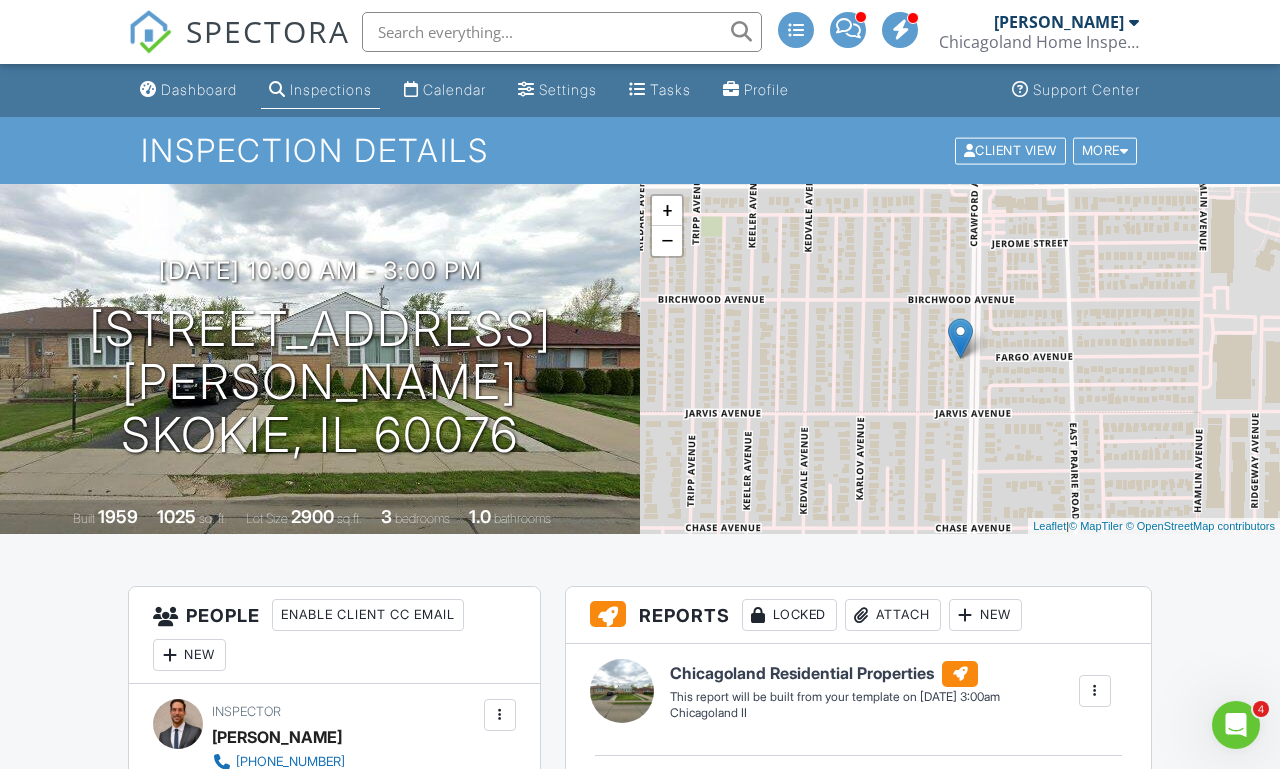 click on "Dashboard" at bounding box center [188, 90] 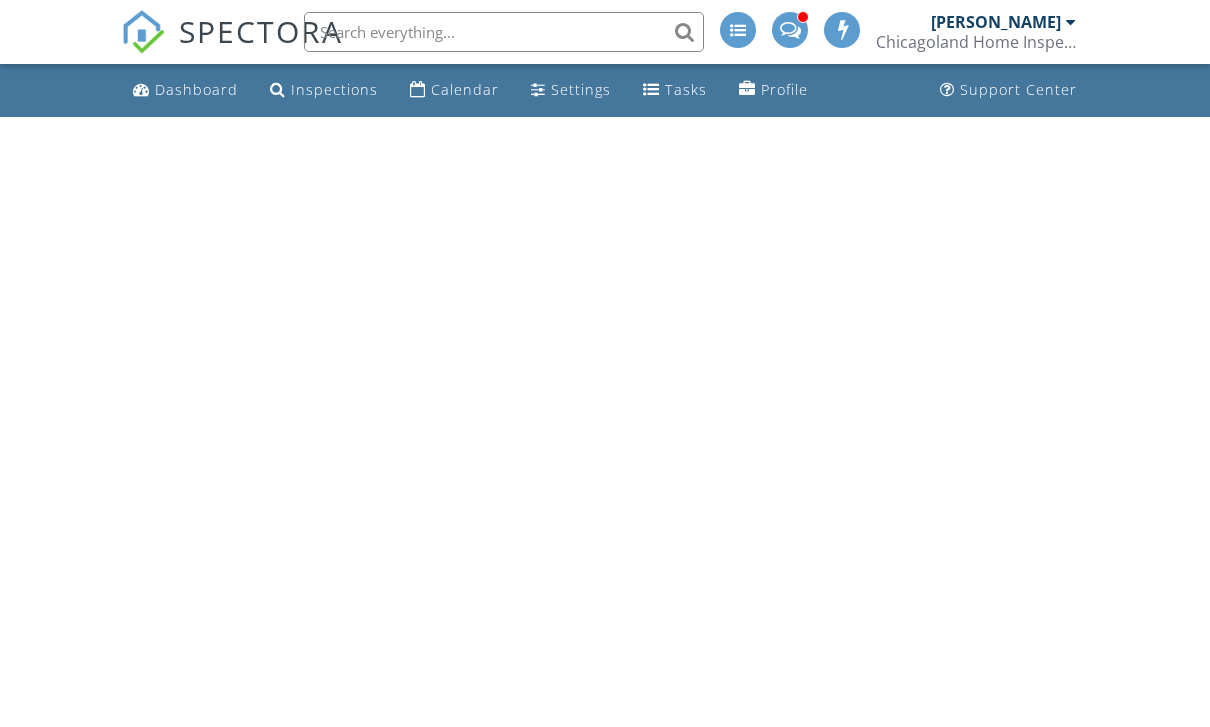 scroll, scrollTop: 0, scrollLeft: 0, axis: both 